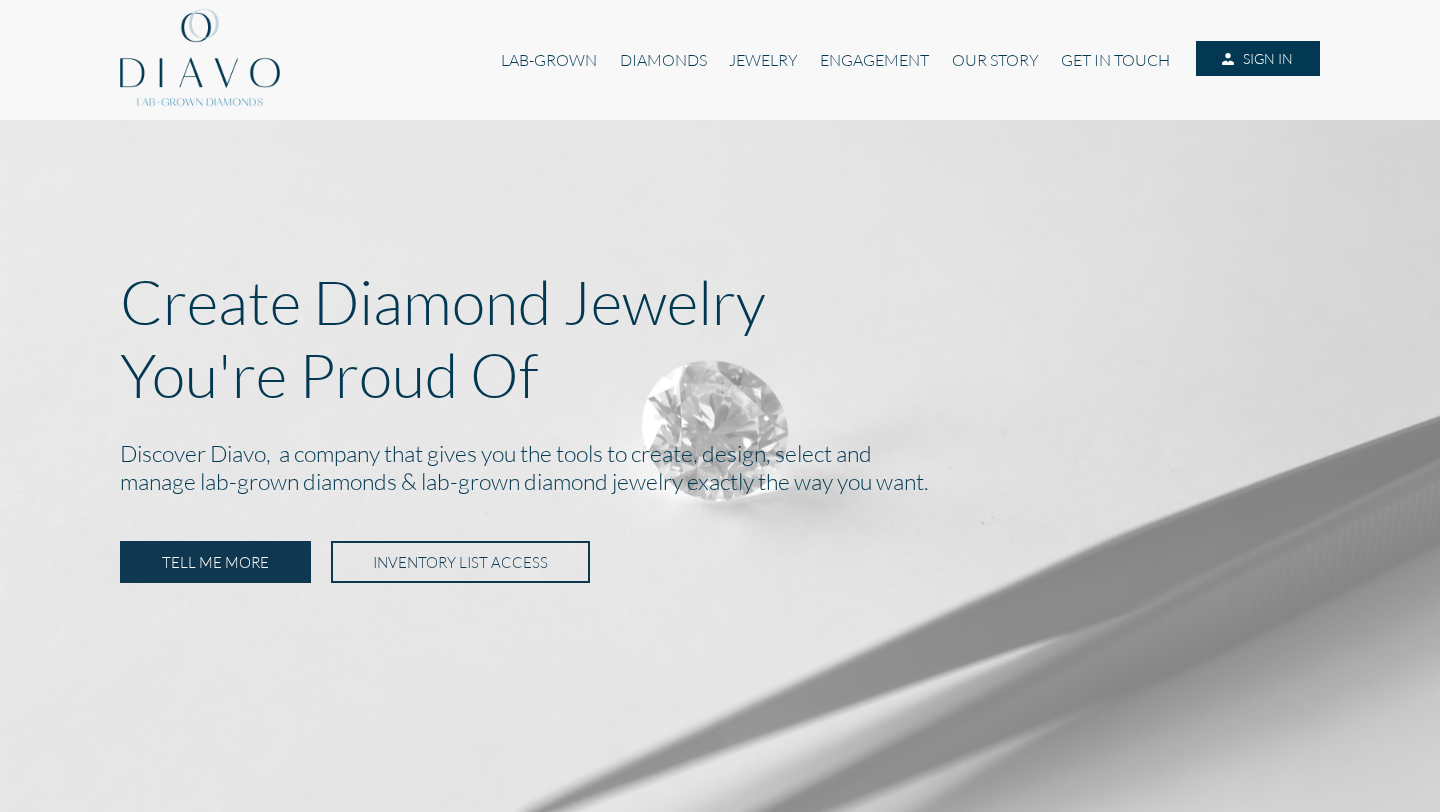 scroll, scrollTop: 0, scrollLeft: 0, axis: both 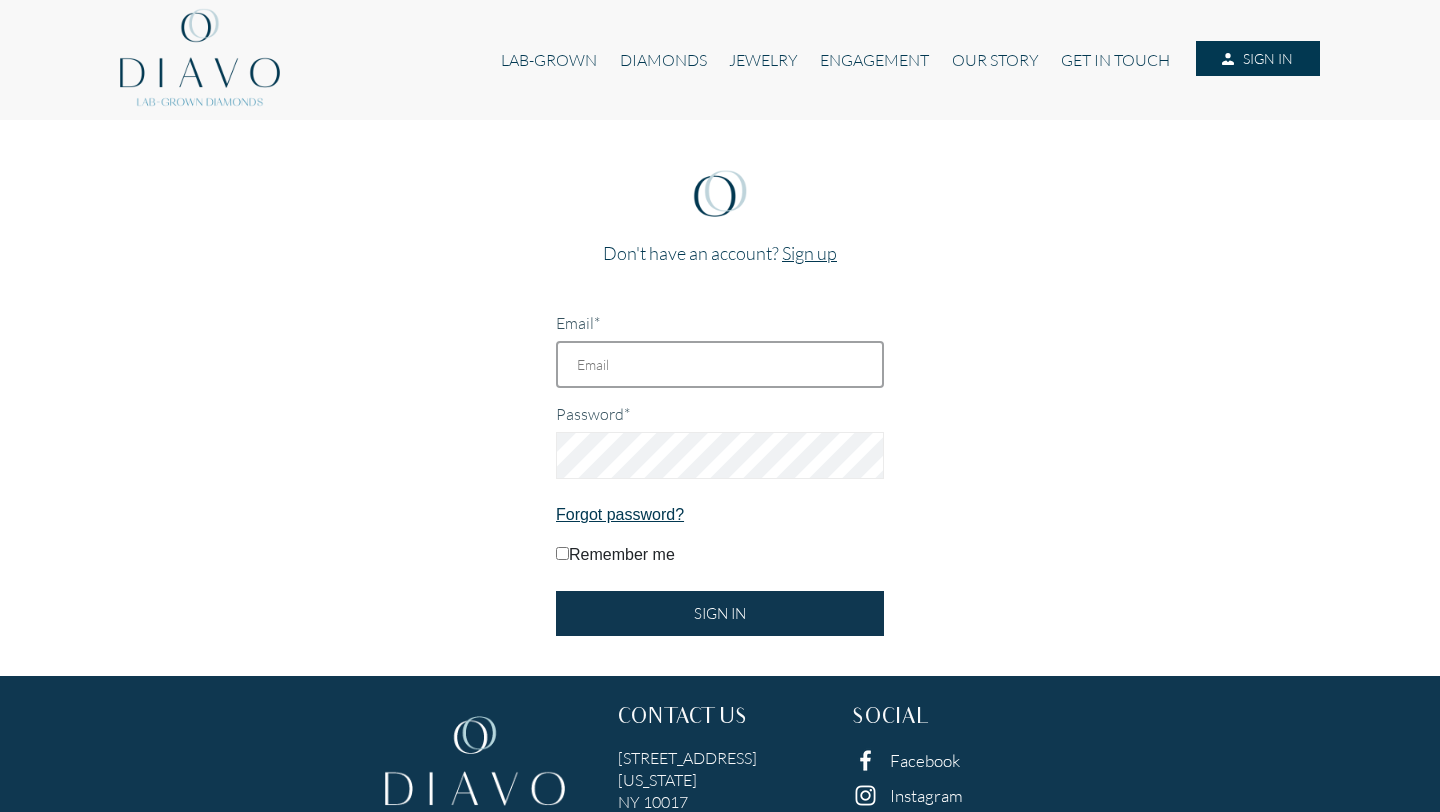 click on "Email*" at bounding box center (720, 364) 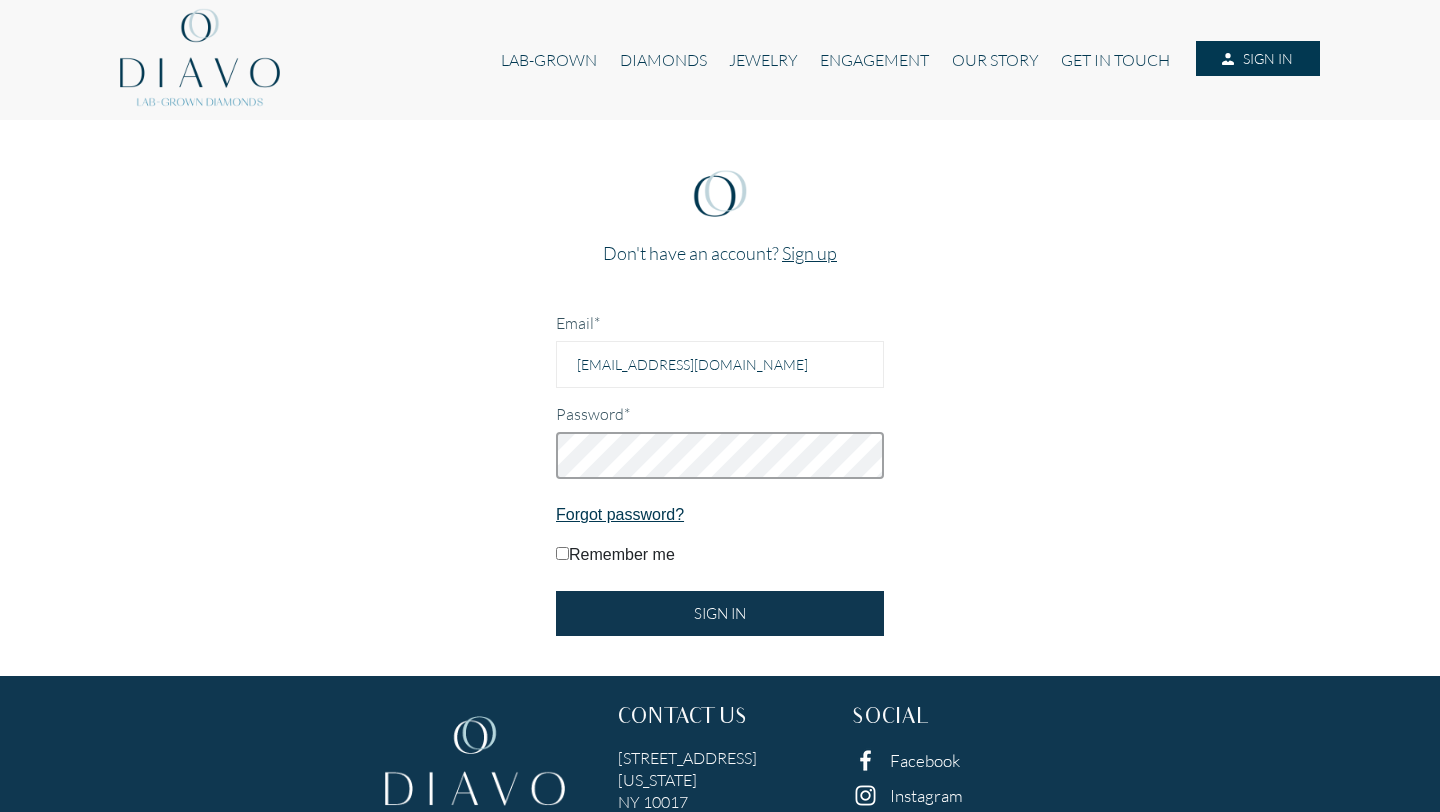 click on "SIGN IN" at bounding box center [720, 613] 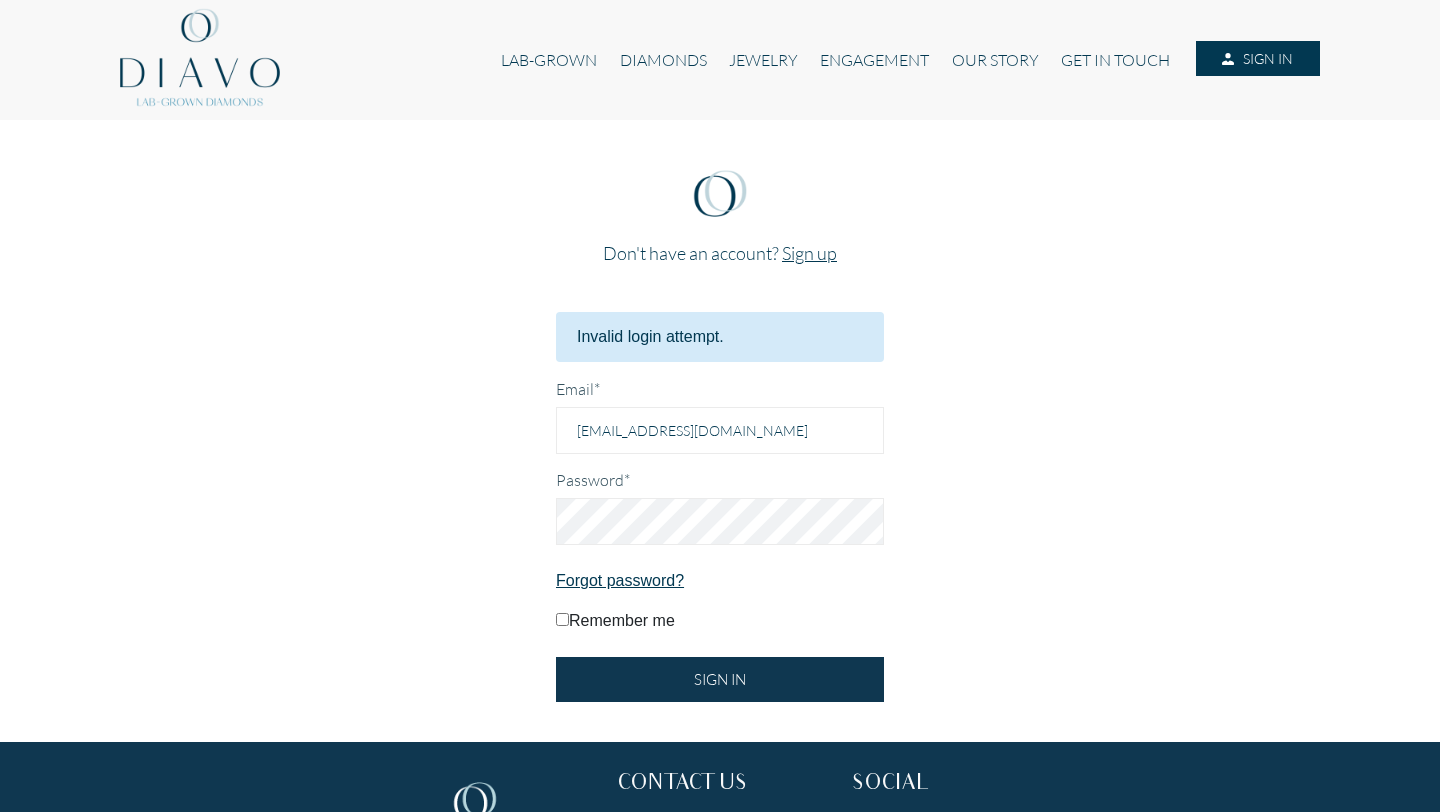 scroll, scrollTop: 0, scrollLeft: 0, axis: both 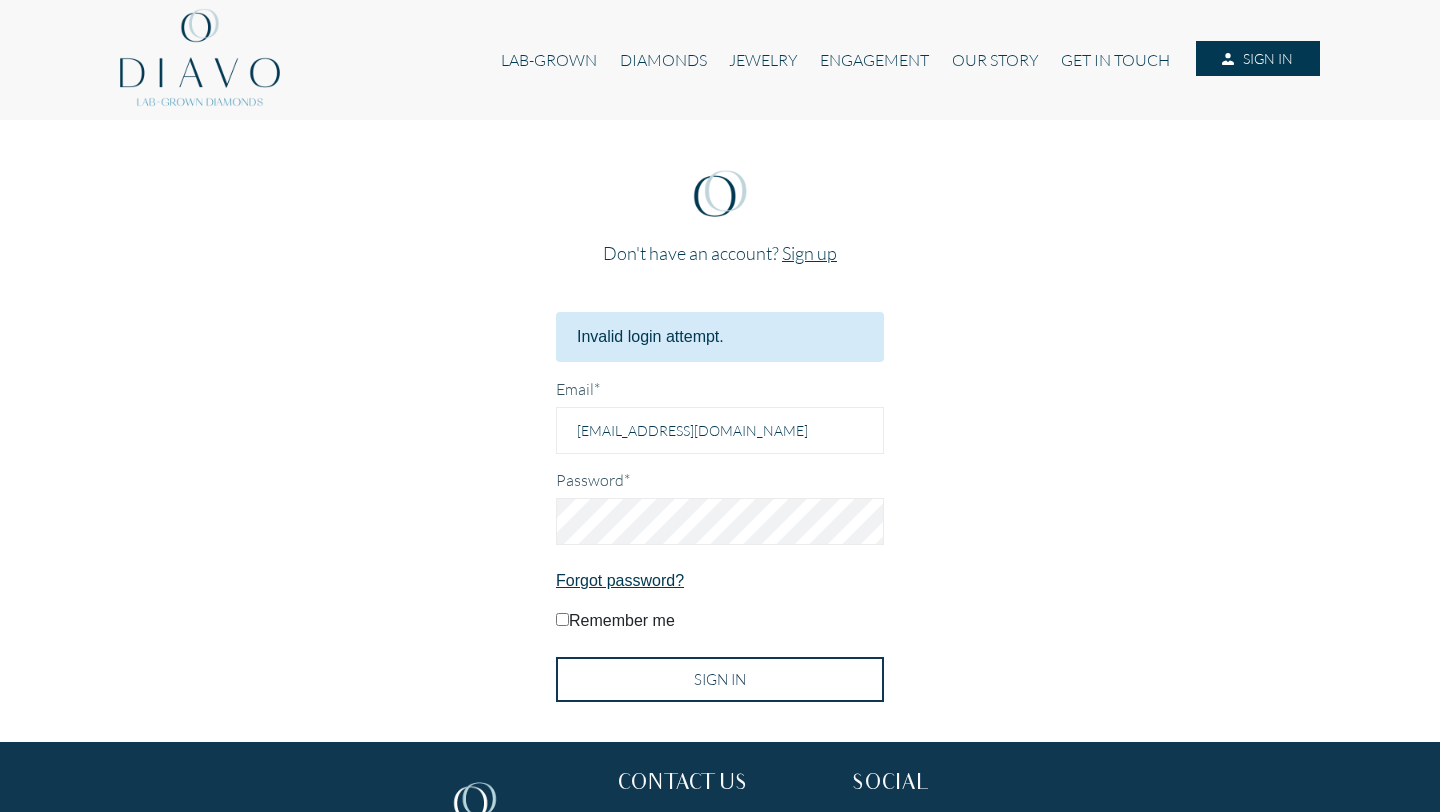 click on "SIGN IN" at bounding box center [720, 679] 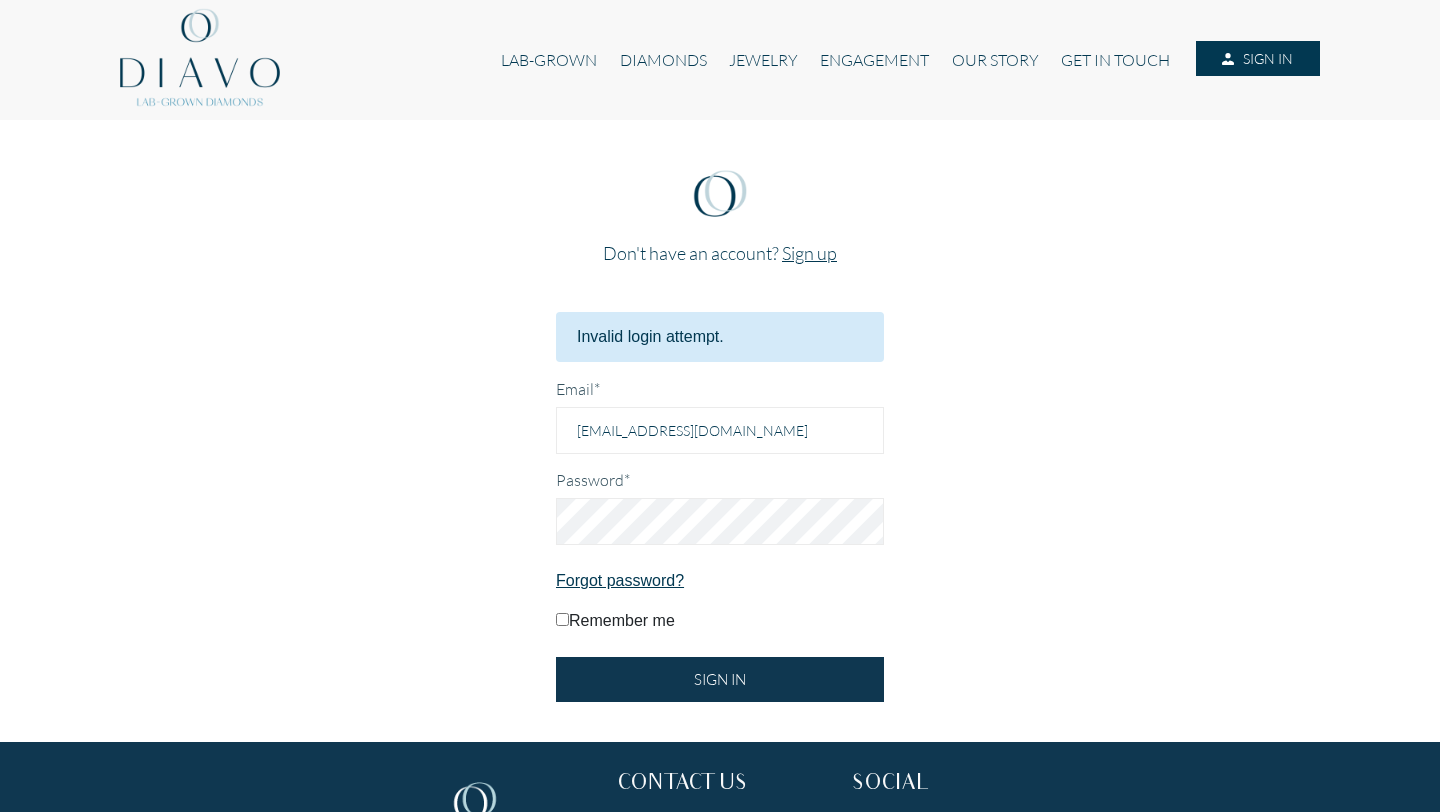 scroll, scrollTop: 0, scrollLeft: 0, axis: both 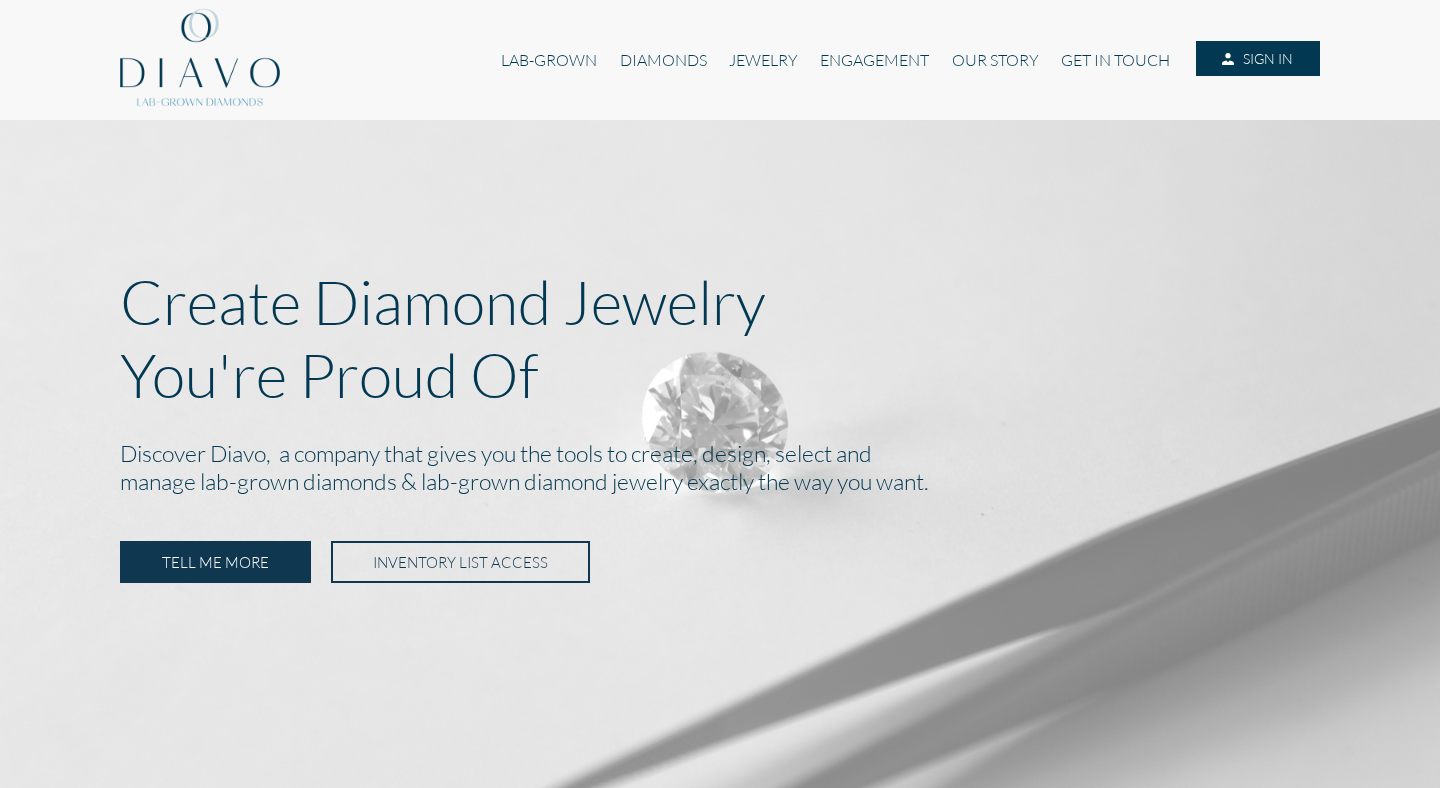 click on "SIGN IN" at bounding box center (1258, 59) 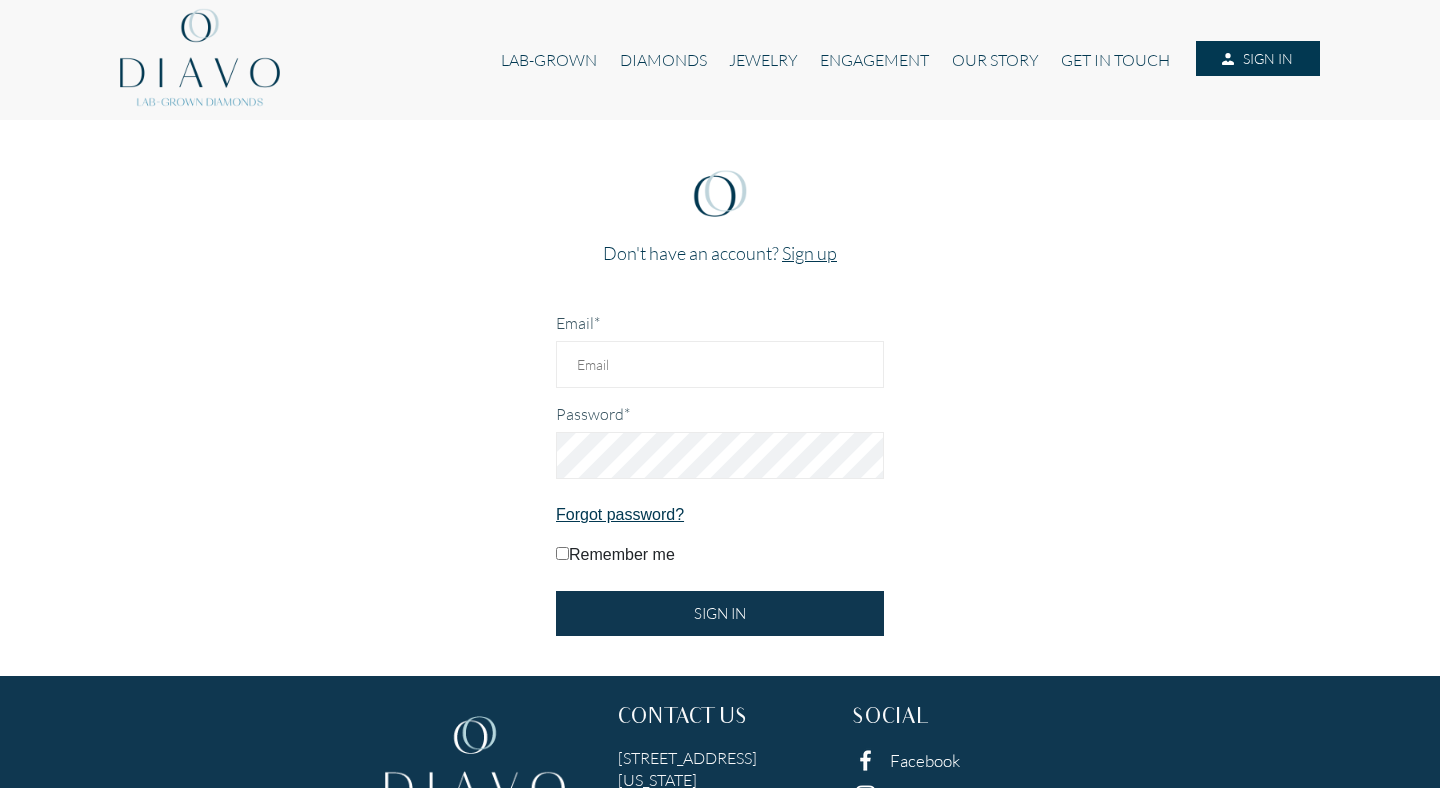 scroll, scrollTop: 0, scrollLeft: 0, axis: both 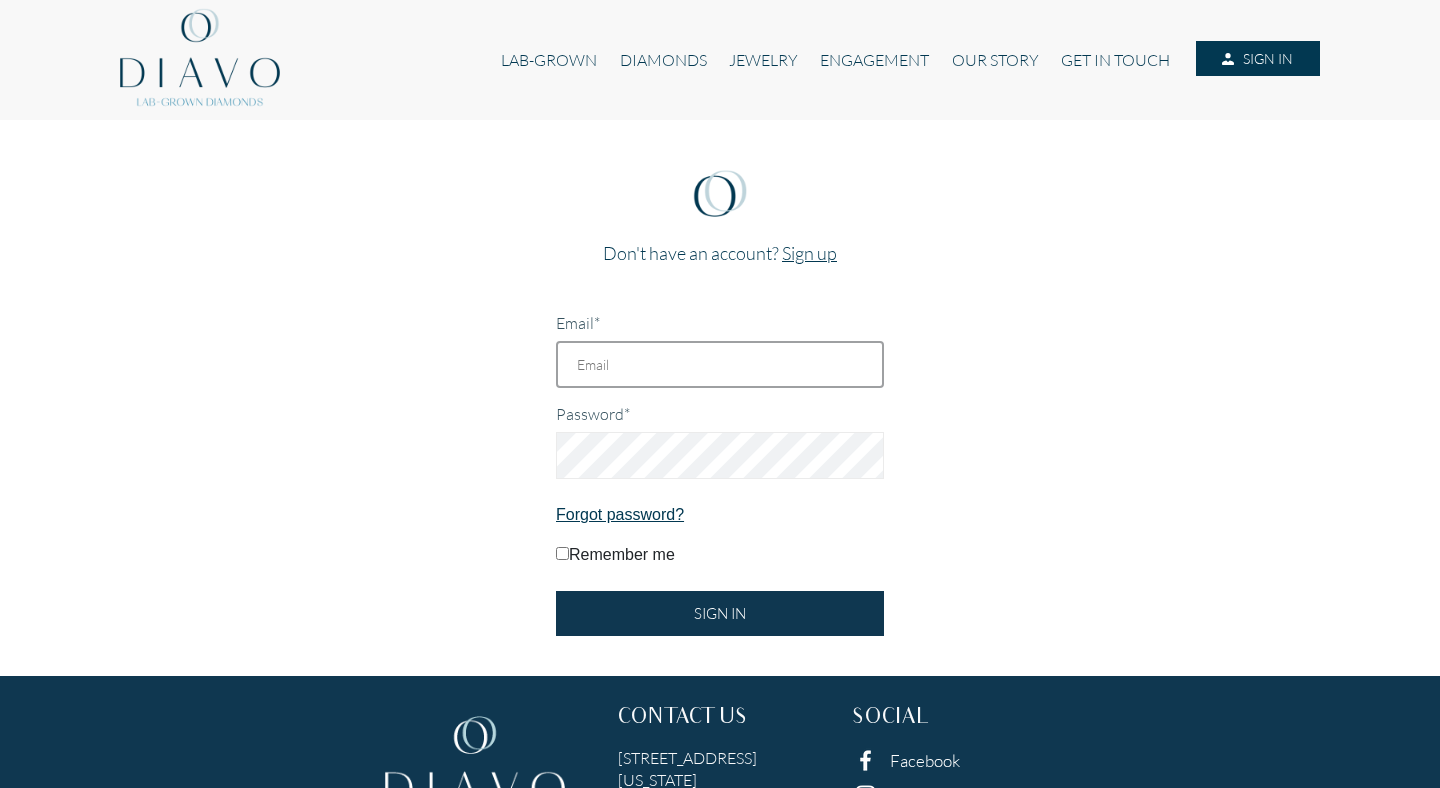 click on "Email*" at bounding box center [720, 364] 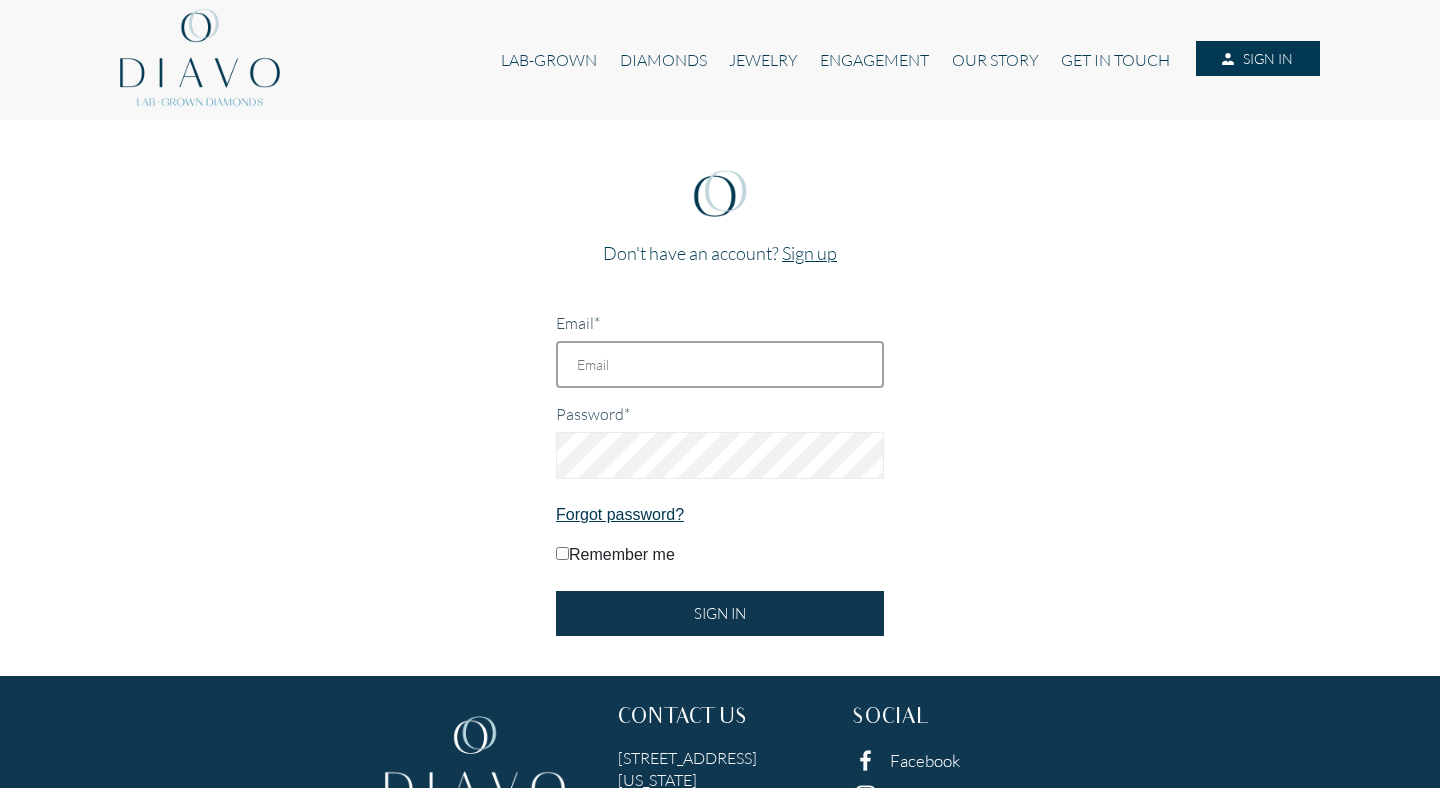 type on "[EMAIL_ADDRESS][DOMAIN_NAME]" 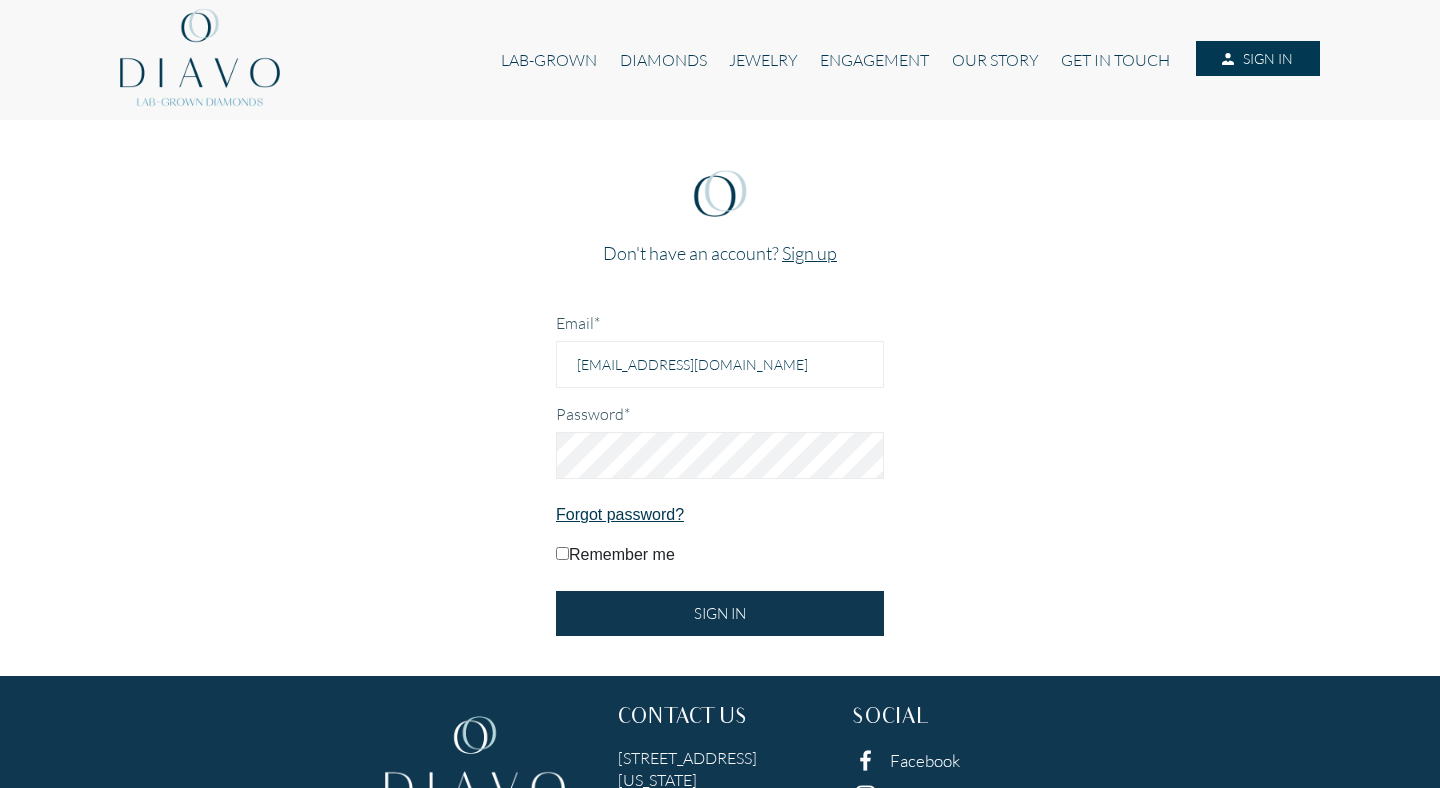 click on "Remember me" at bounding box center [562, 553] 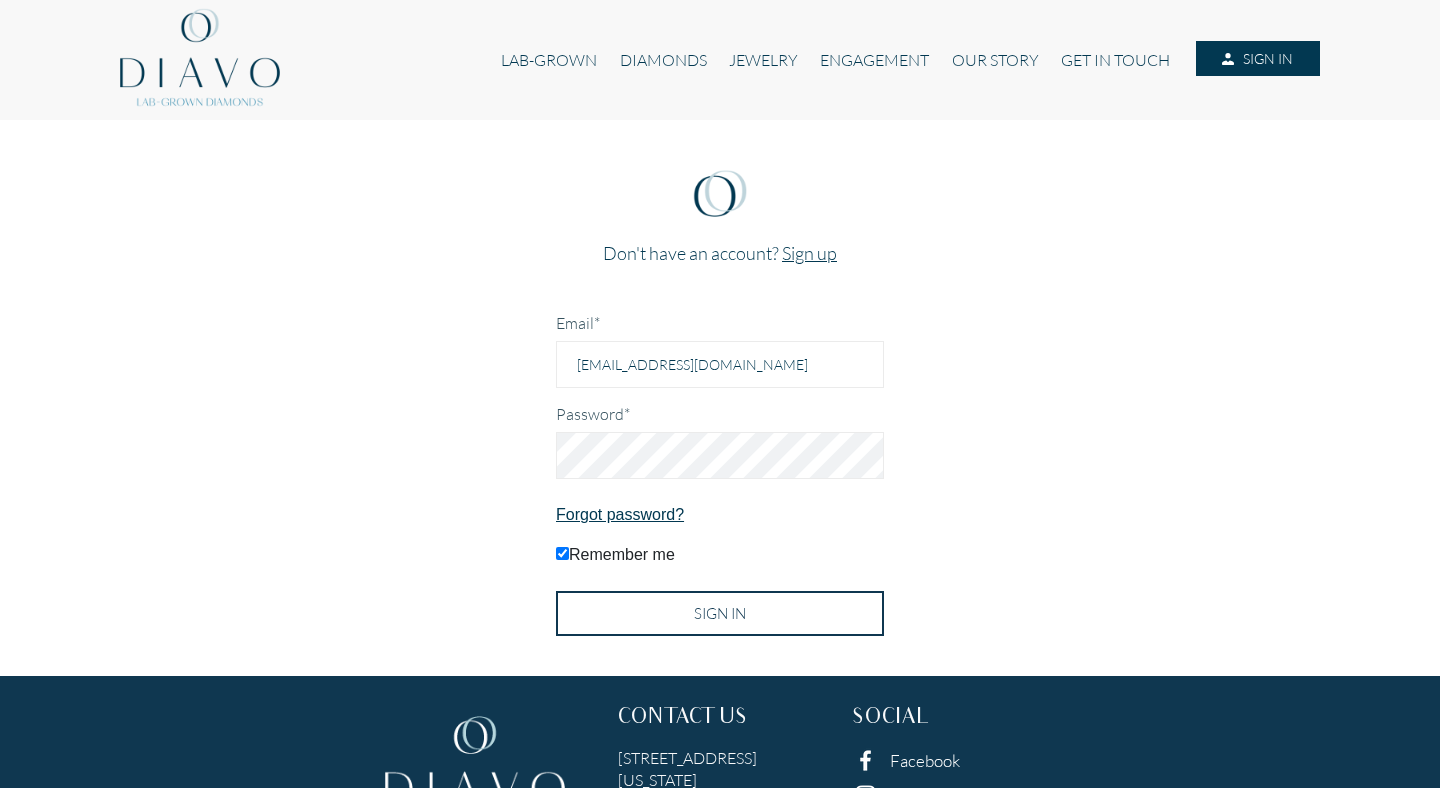 click on "SIGN IN" at bounding box center (720, 613) 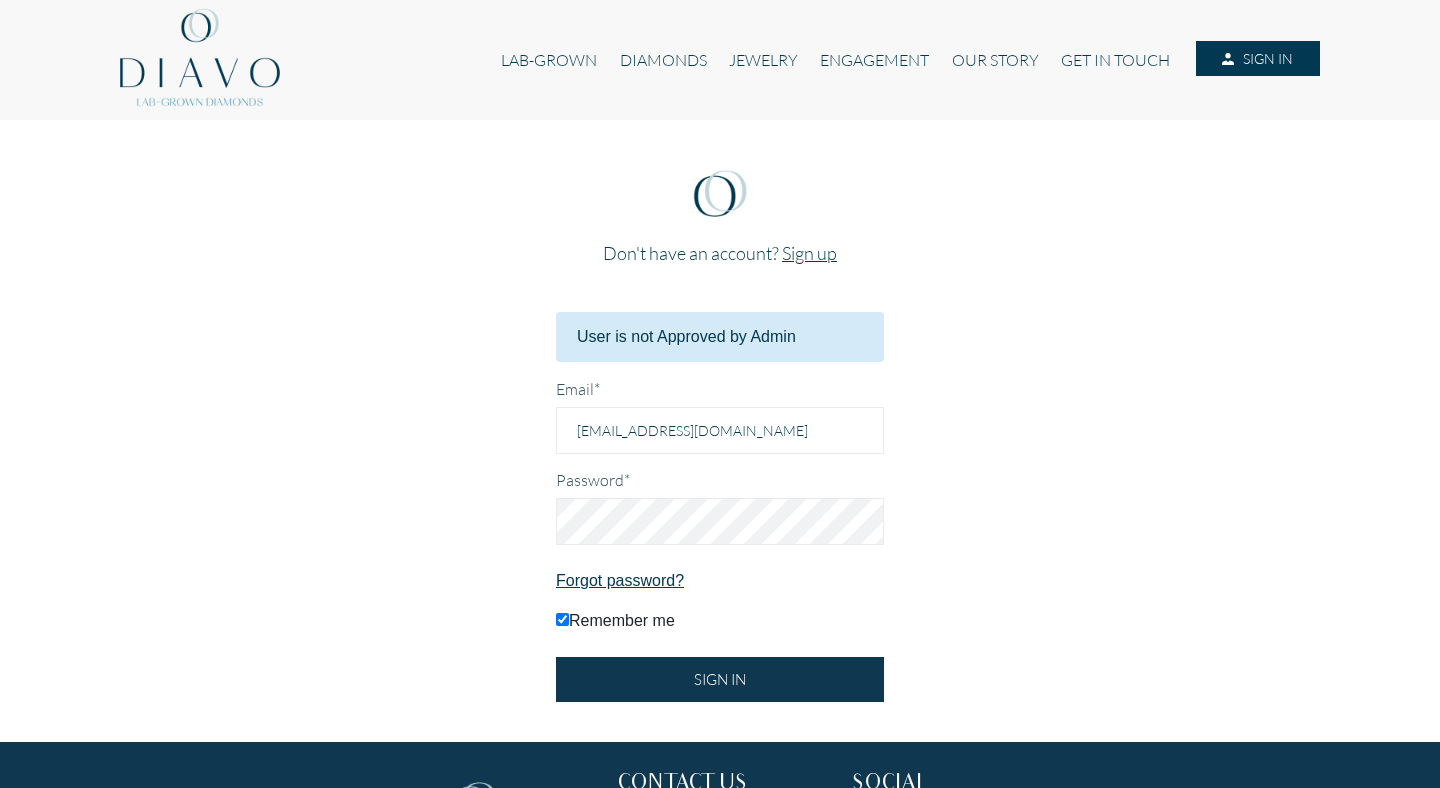 scroll, scrollTop: 0, scrollLeft: 0, axis: both 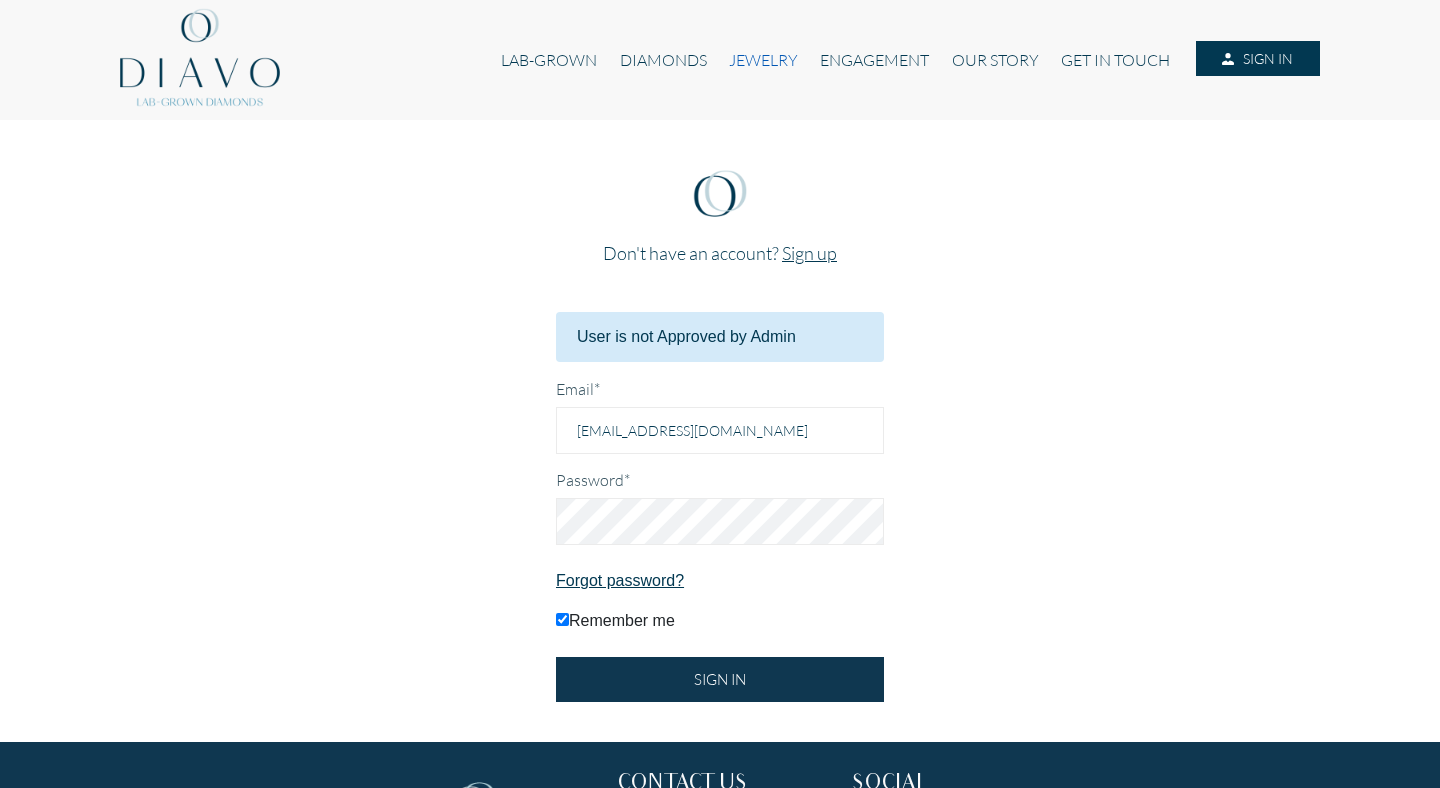 click on "JEWELRY" at bounding box center (763, 60) 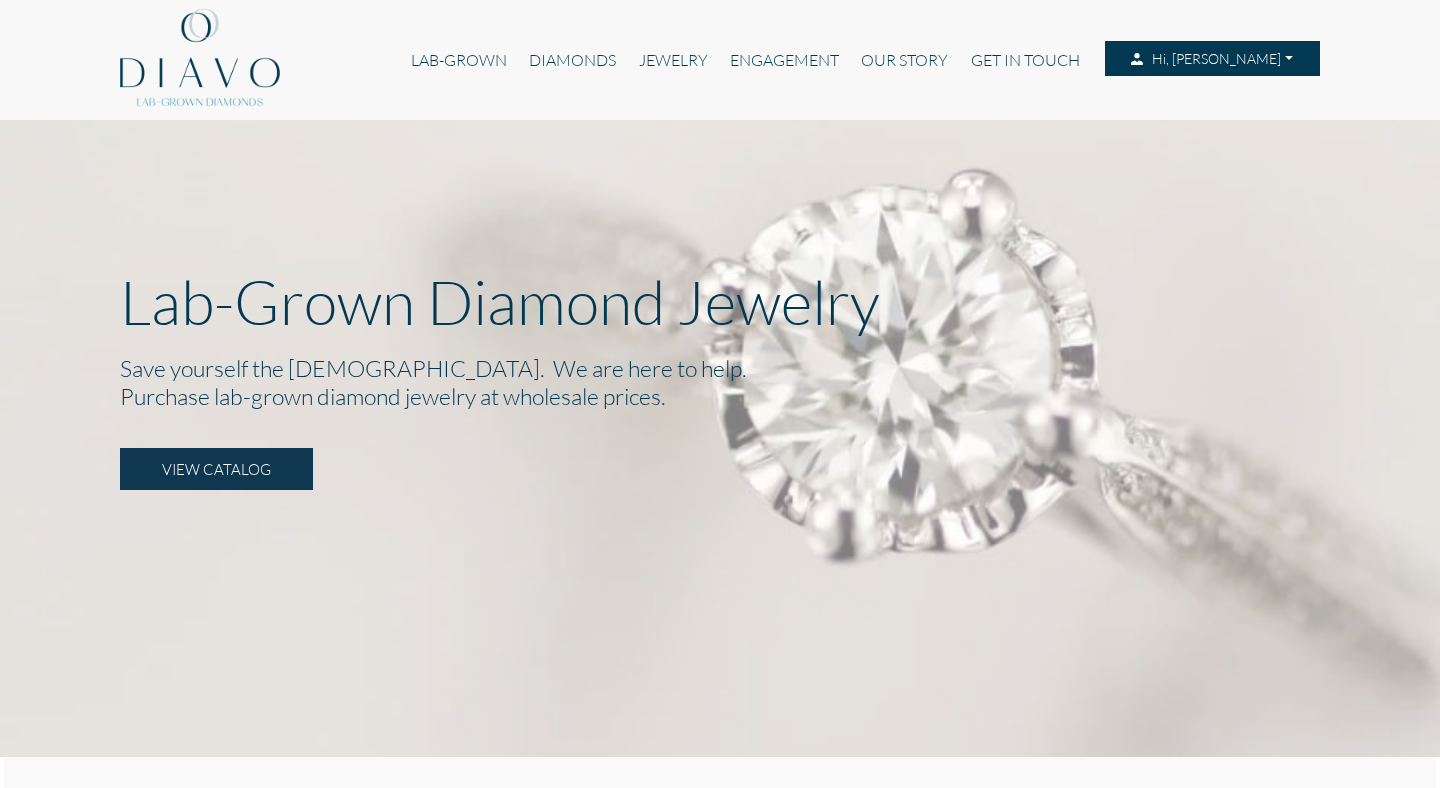 scroll, scrollTop: 0, scrollLeft: 0, axis: both 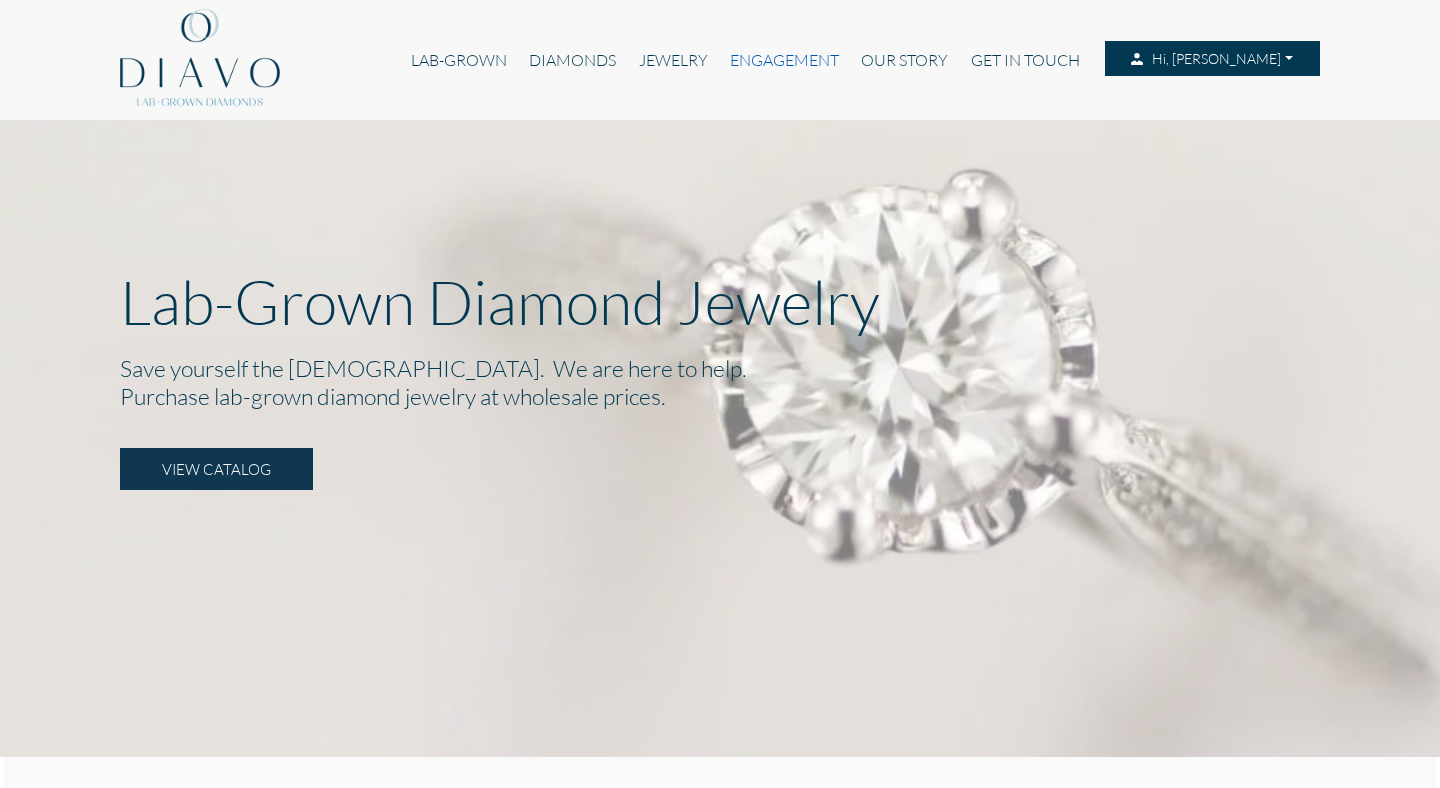 click on "ENGAGEMENT" at bounding box center [784, 60] 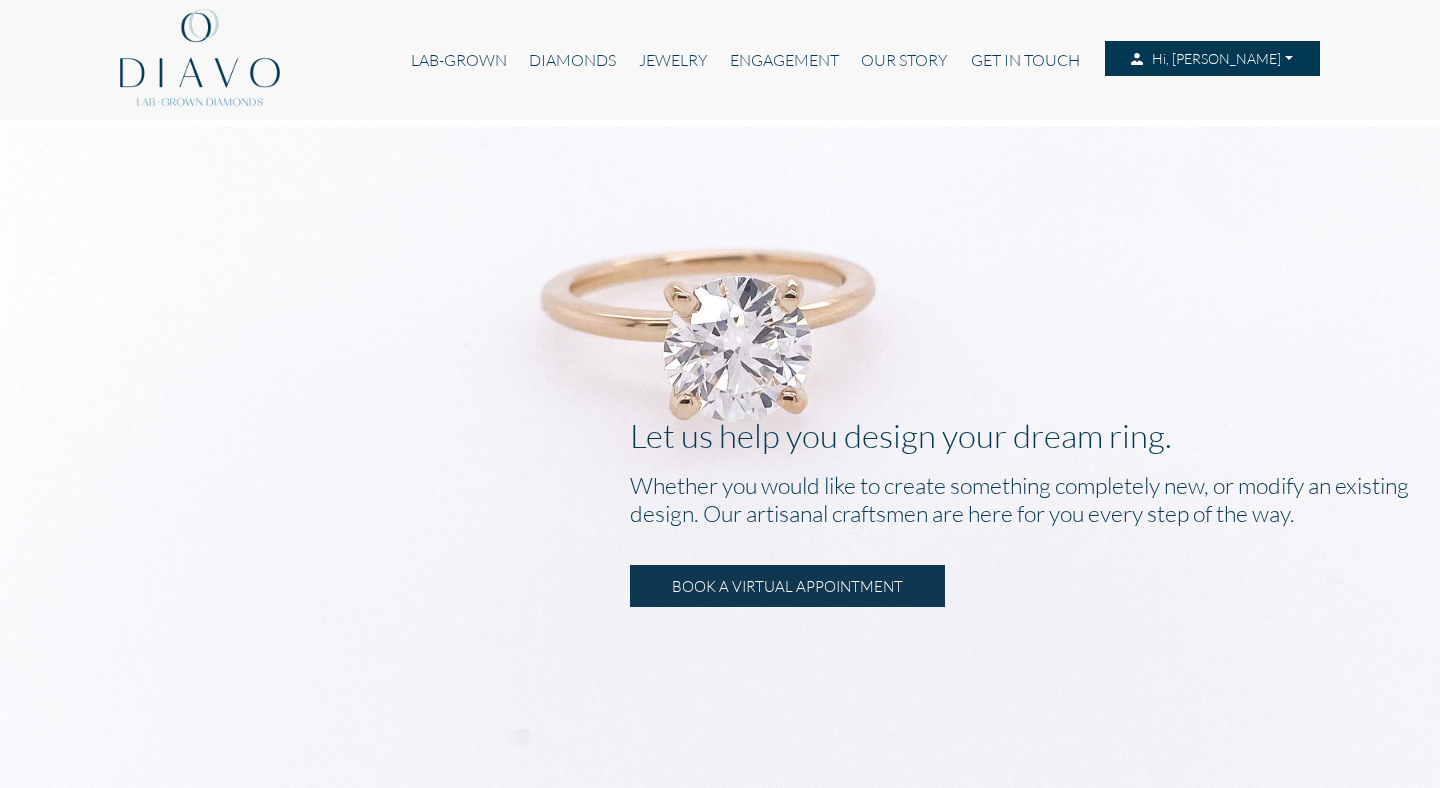 scroll, scrollTop: 0, scrollLeft: 0, axis: both 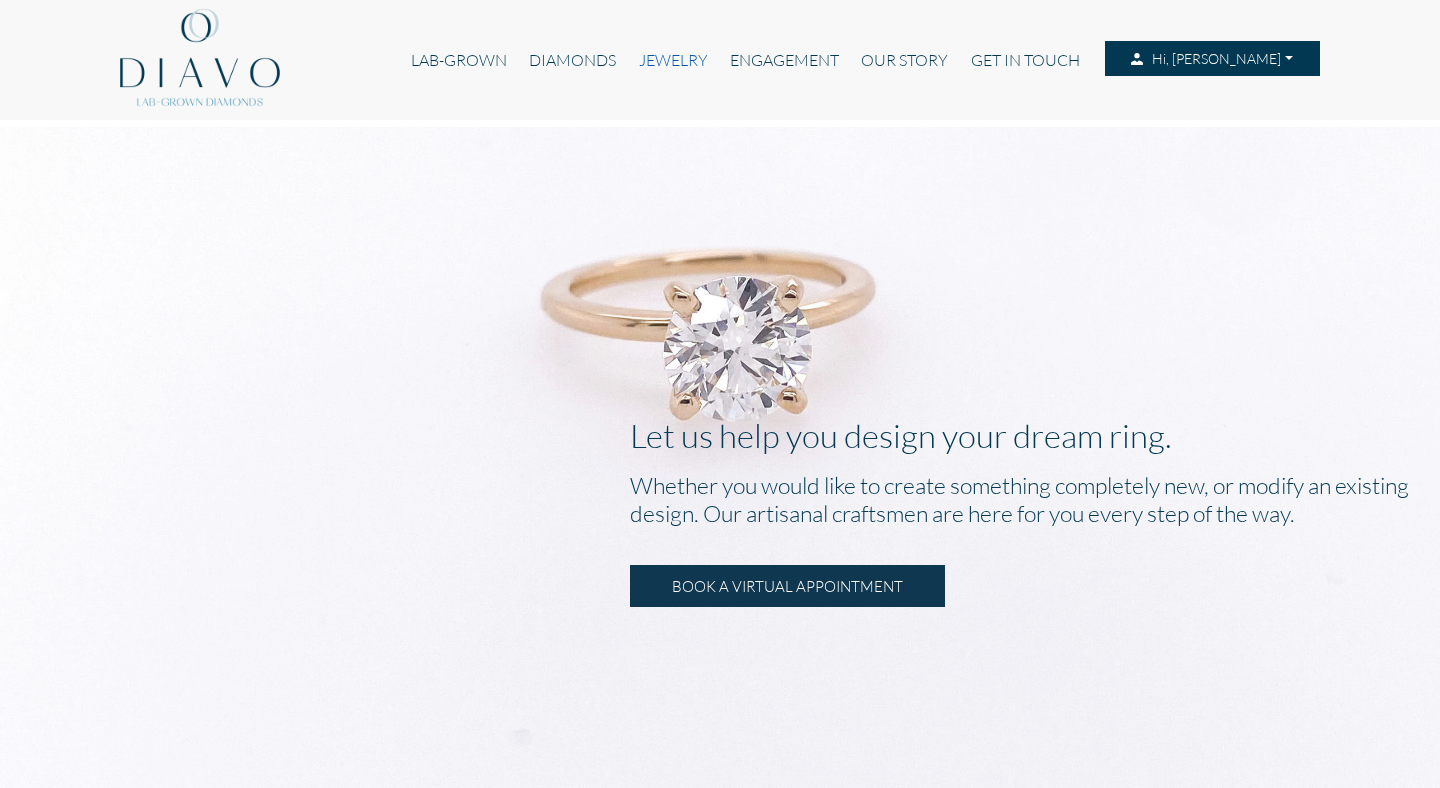 click on "JEWELRY" at bounding box center (672, 60) 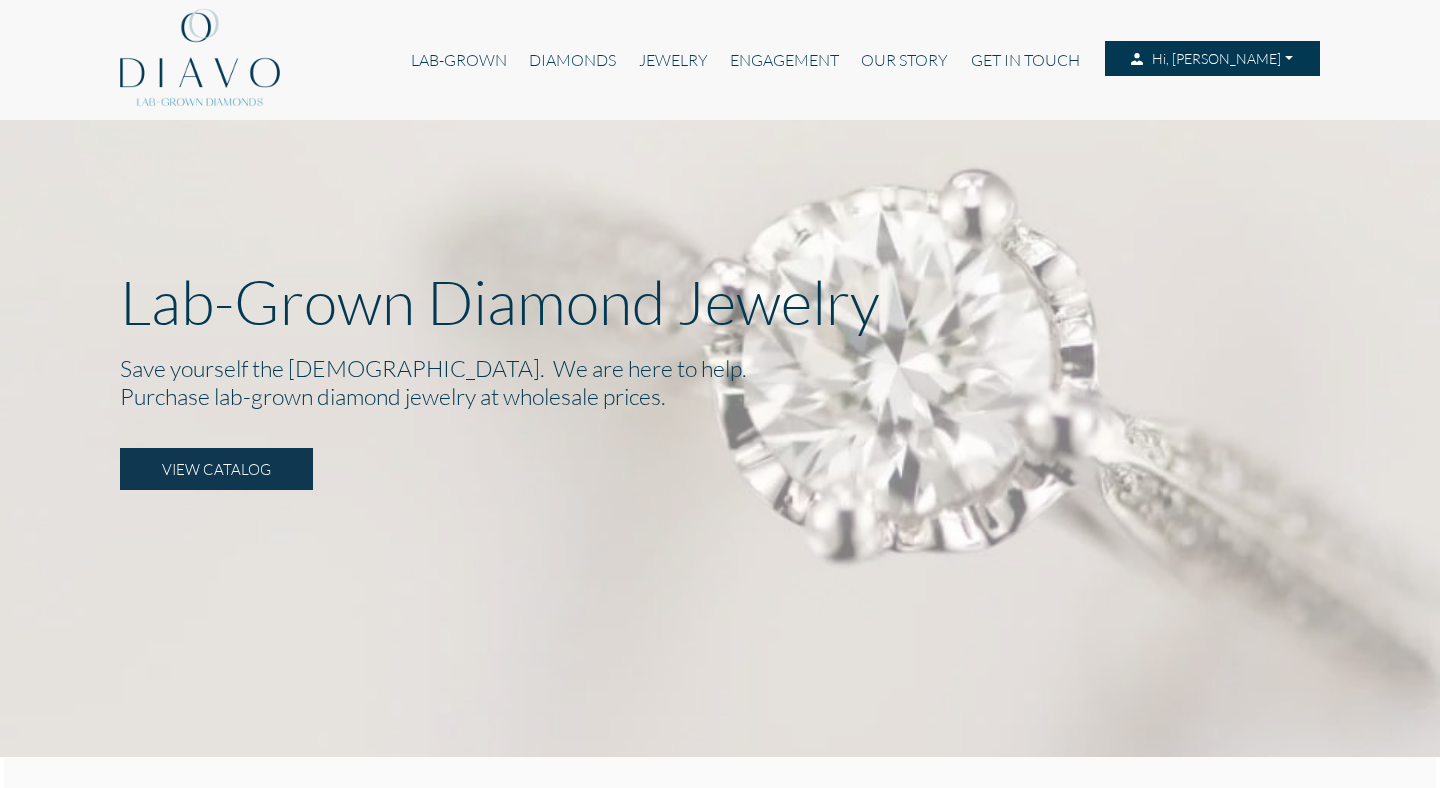 scroll, scrollTop: 0, scrollLeft: 0, axis: both 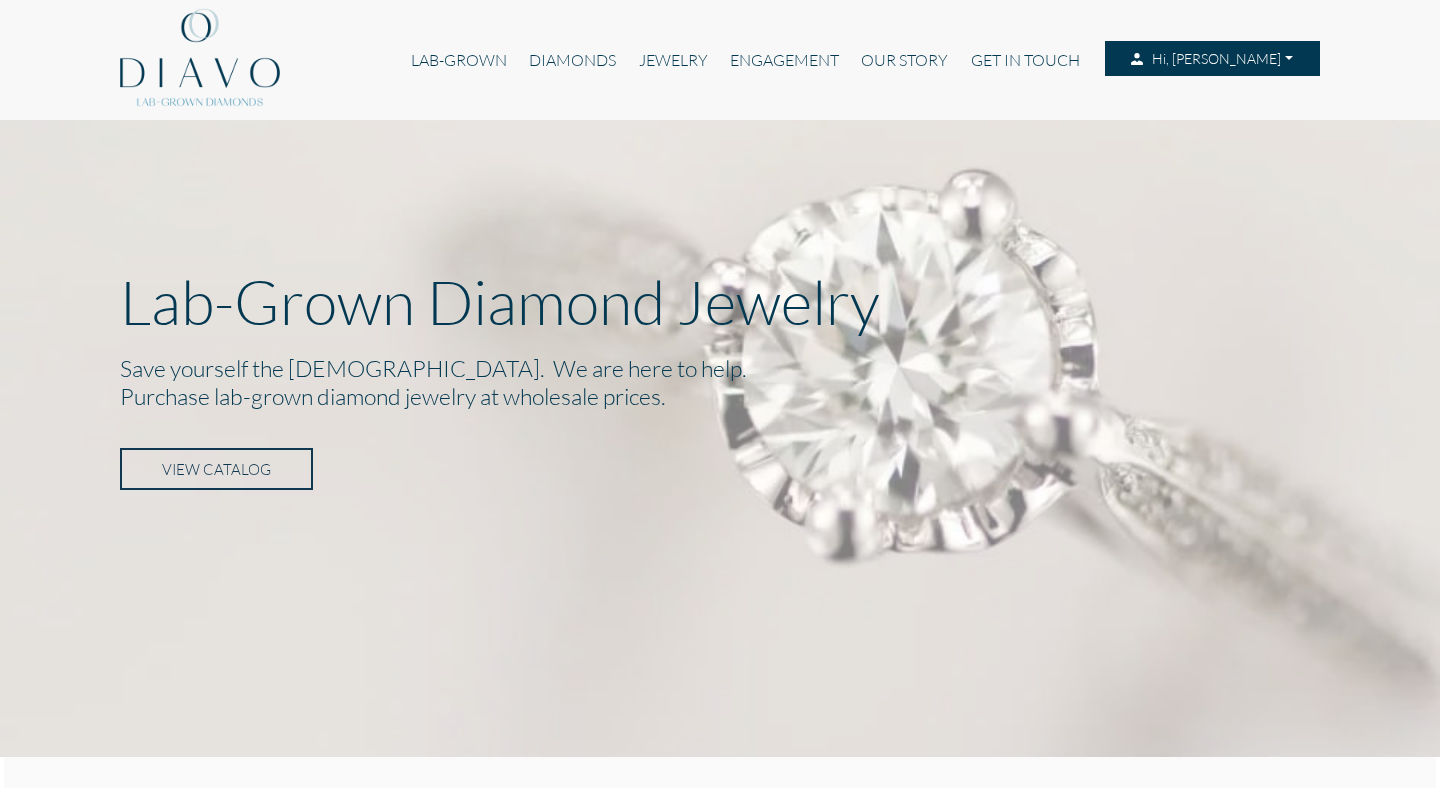 click on "VIEW CATALOG" at bounding box center [216, 469] 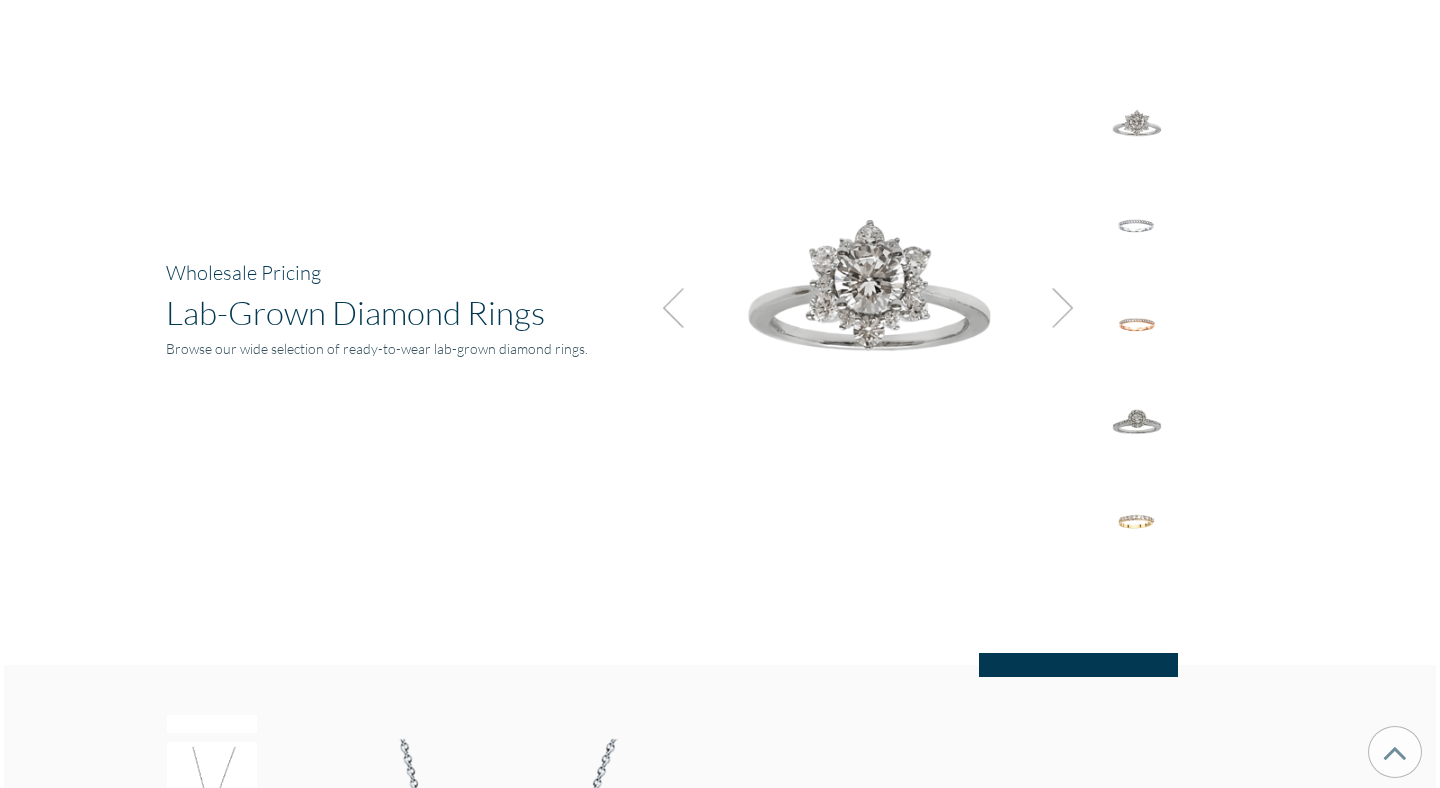 scroll, scrollTop: 1391, scrollLeft: 0, axis: vertical 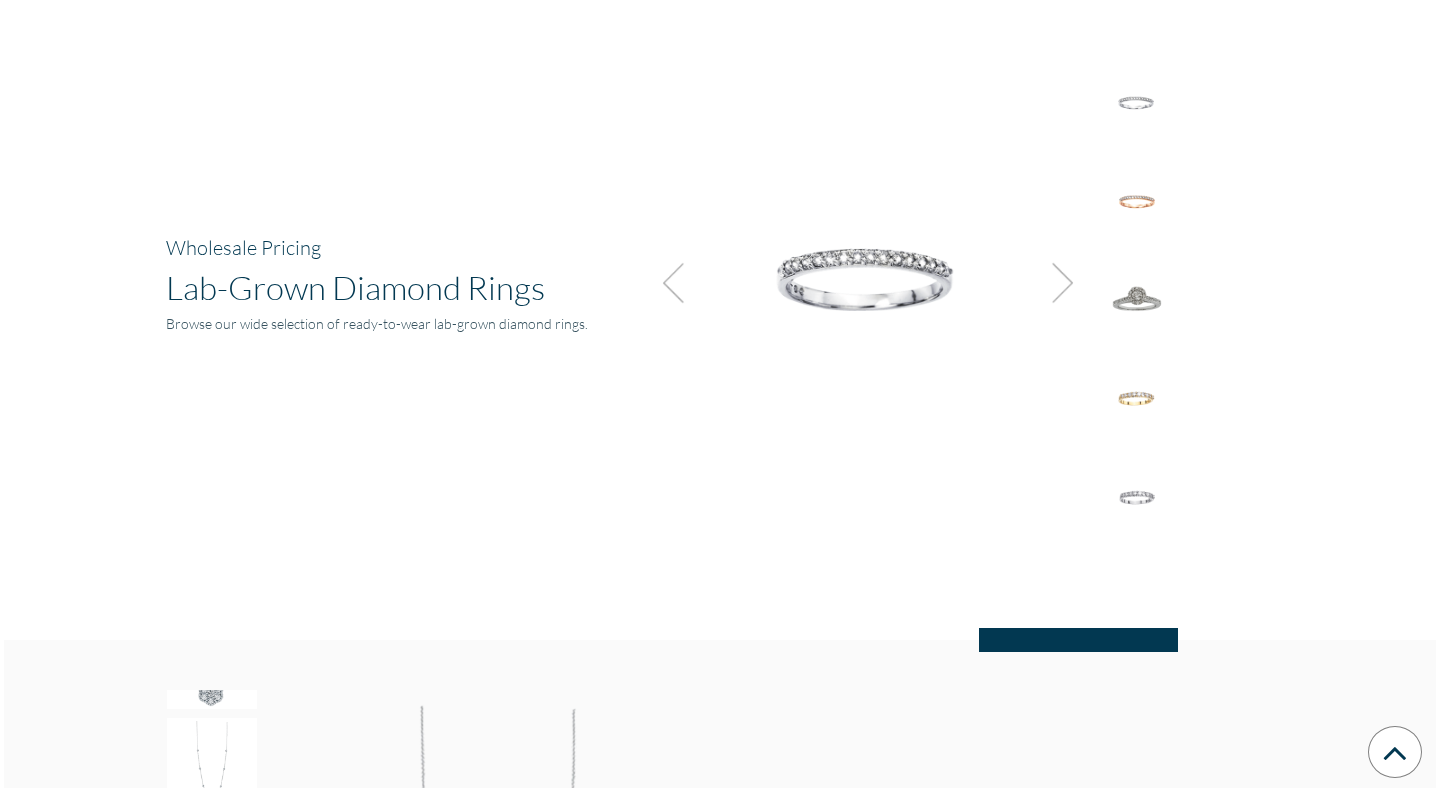 click at bounding box center (679, 283) 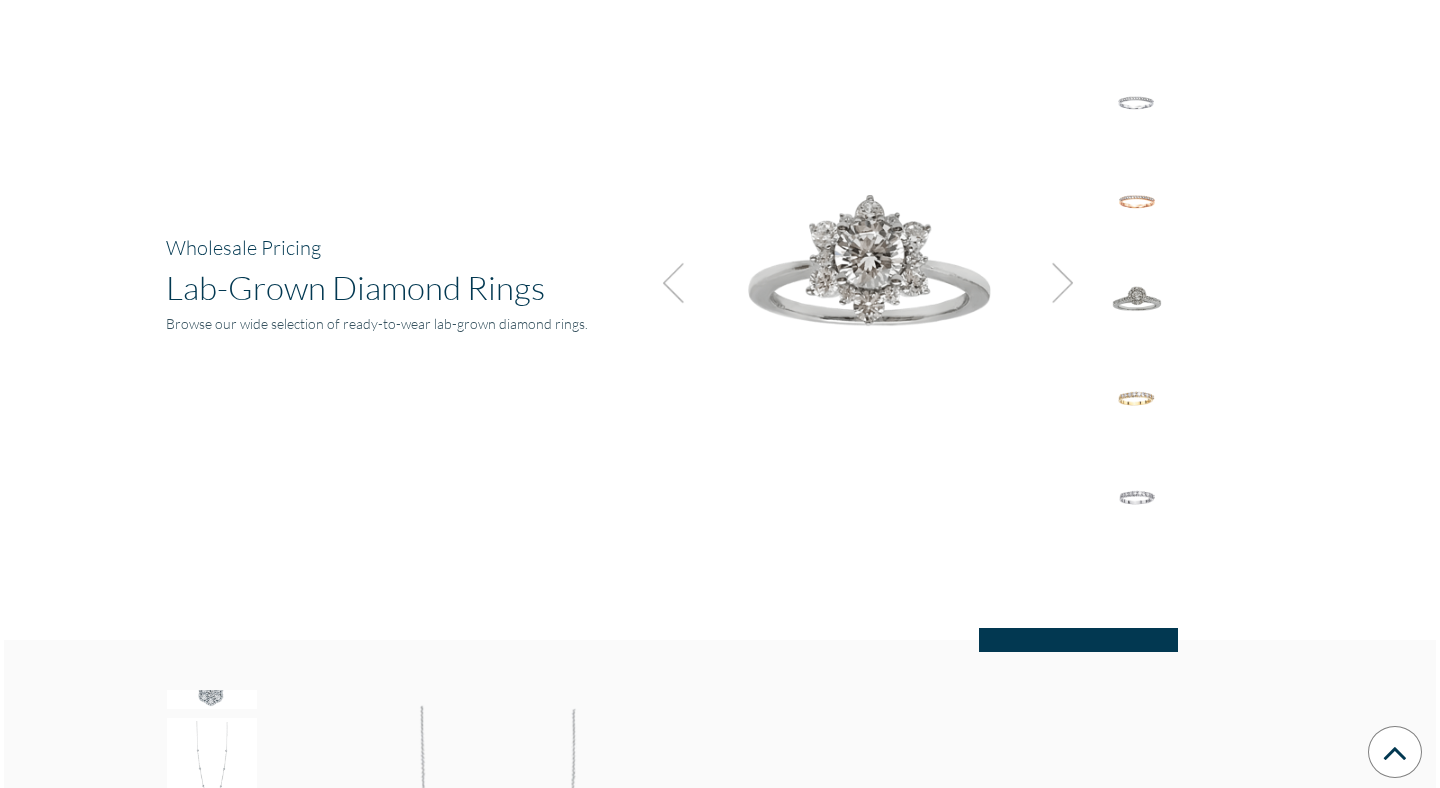 click at bounding box center (865, 275) 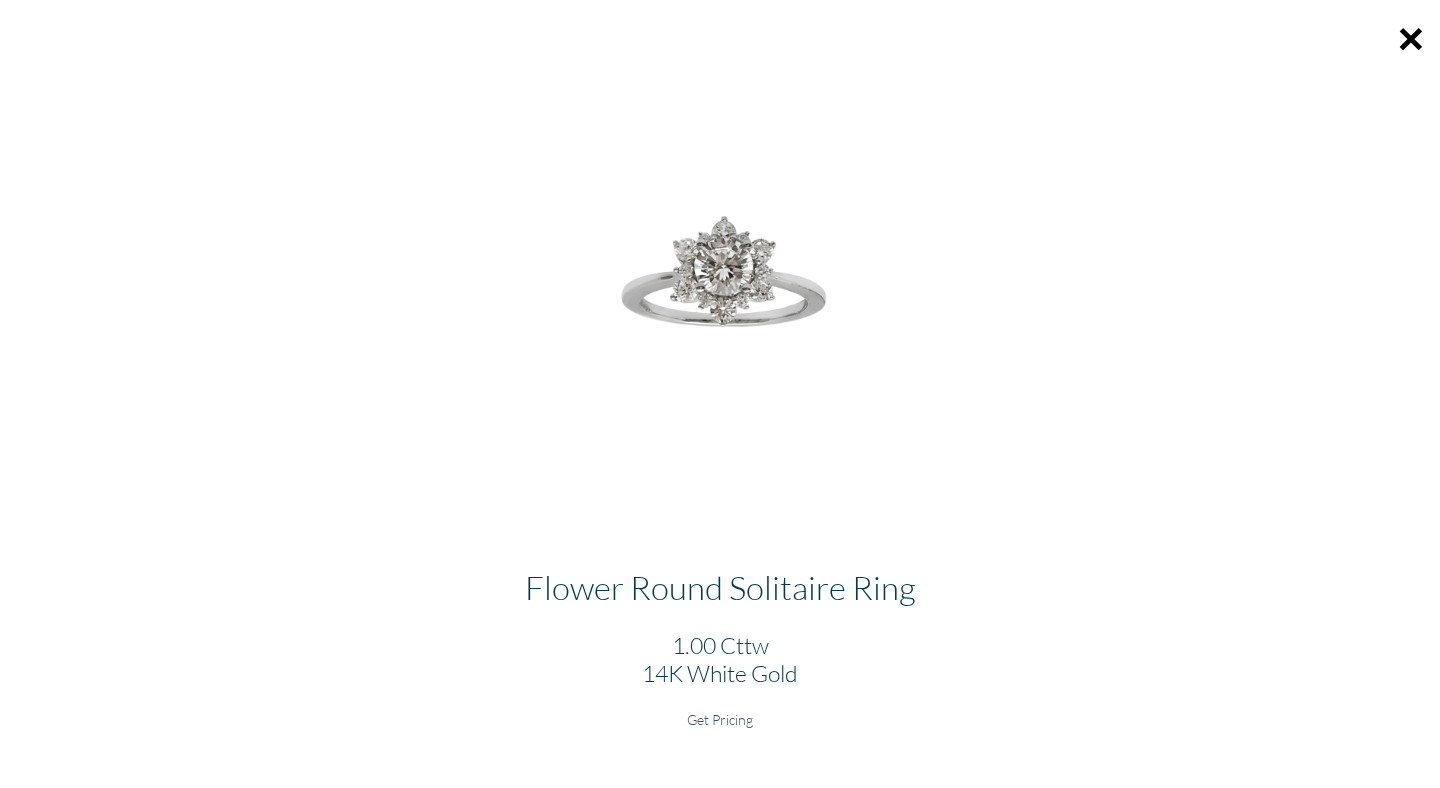 click on "Get Pricing" at bounding box center (720, 719) 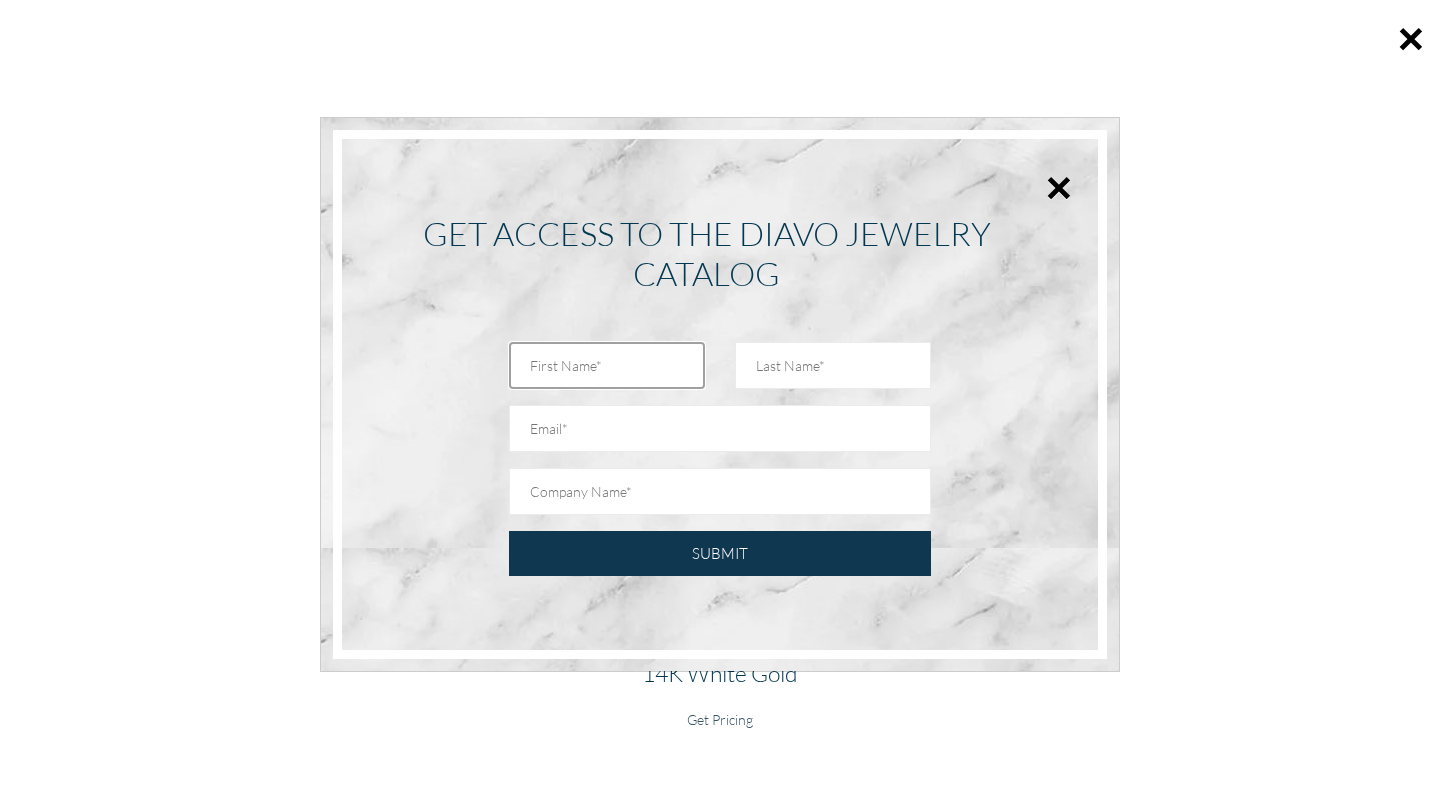 click at bounding box center [607, 365] 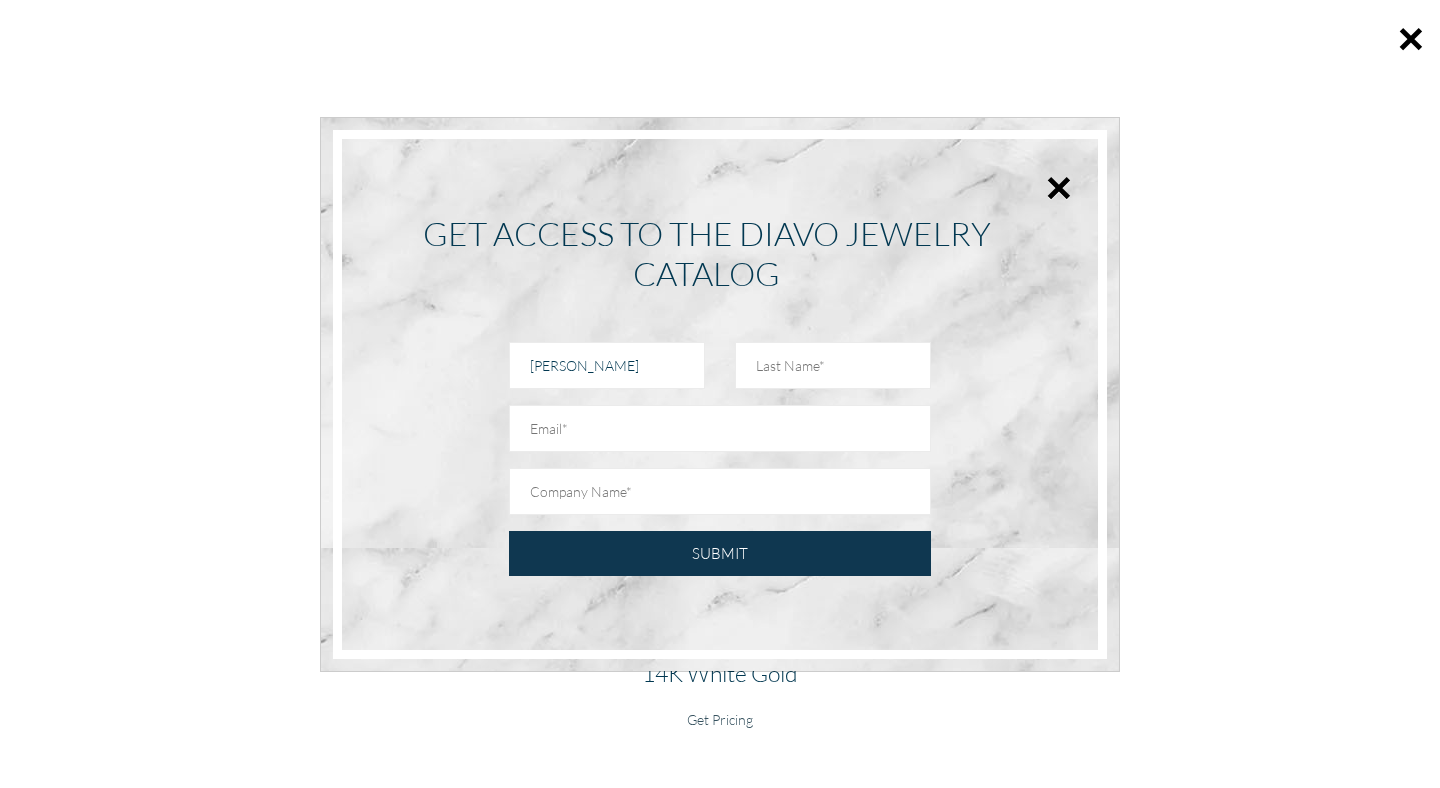 type on "[PERSON_NAME]" 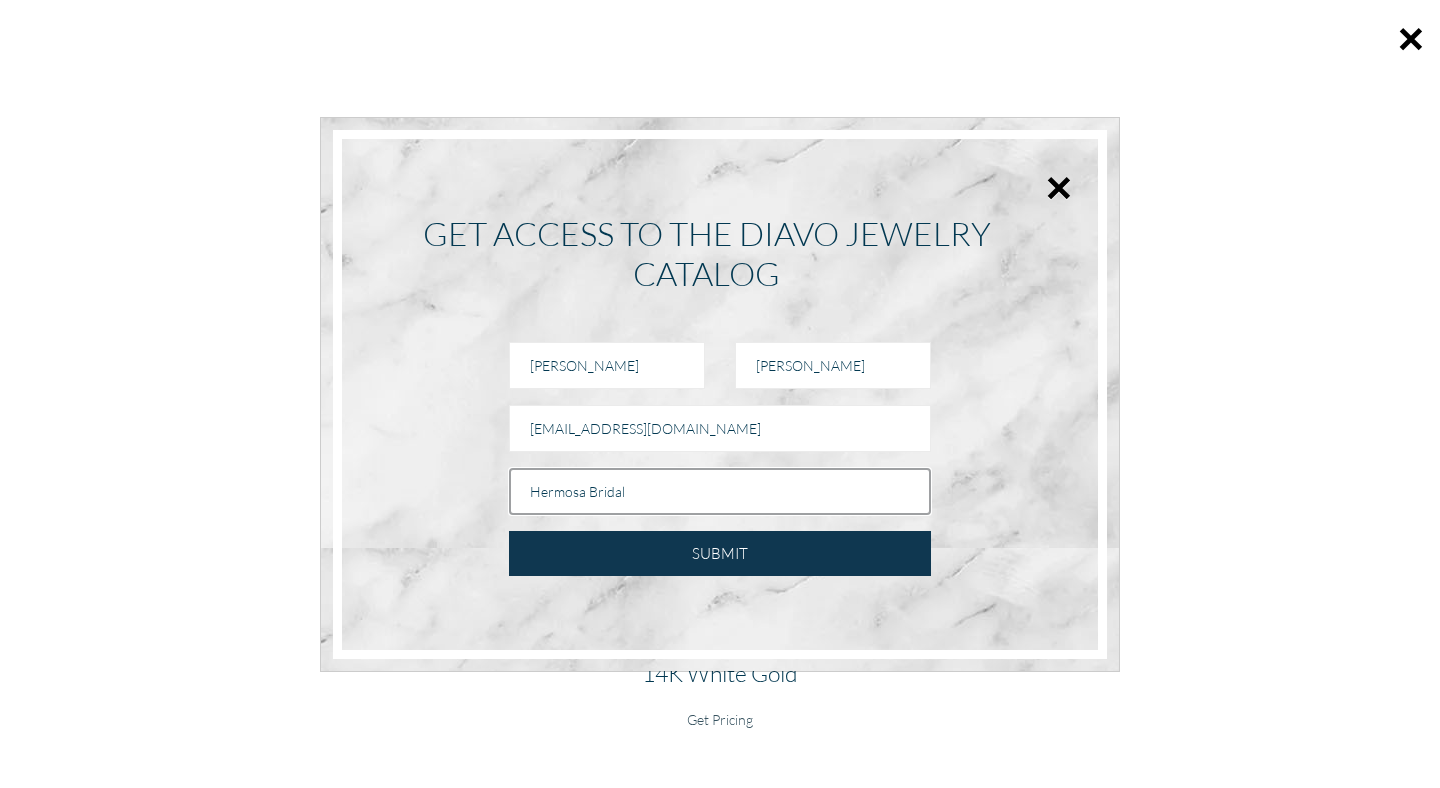 click on "Hermosa Bridal" at bounding box center (720, 491) 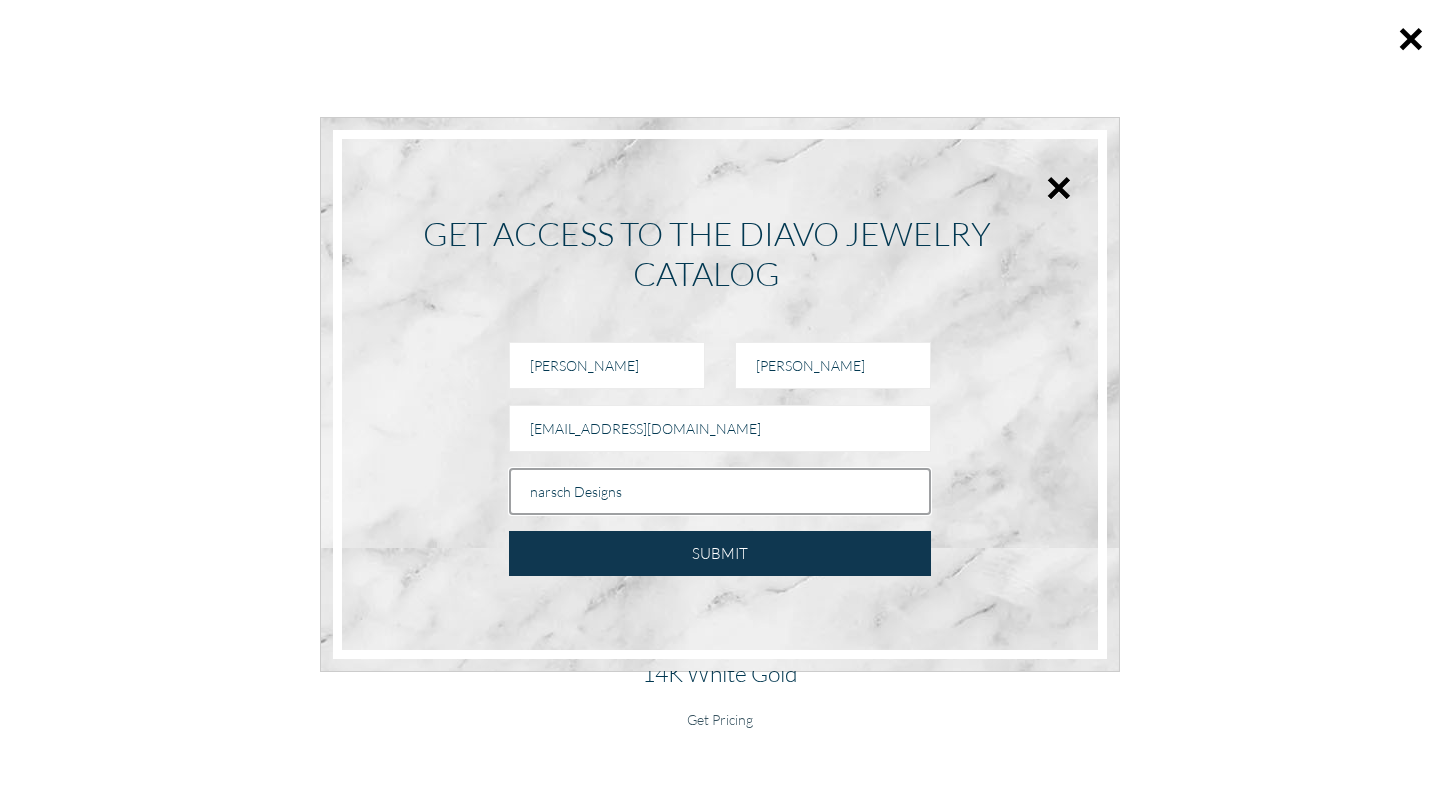 click on "narsch Designs" at bounding box center [720, 491] 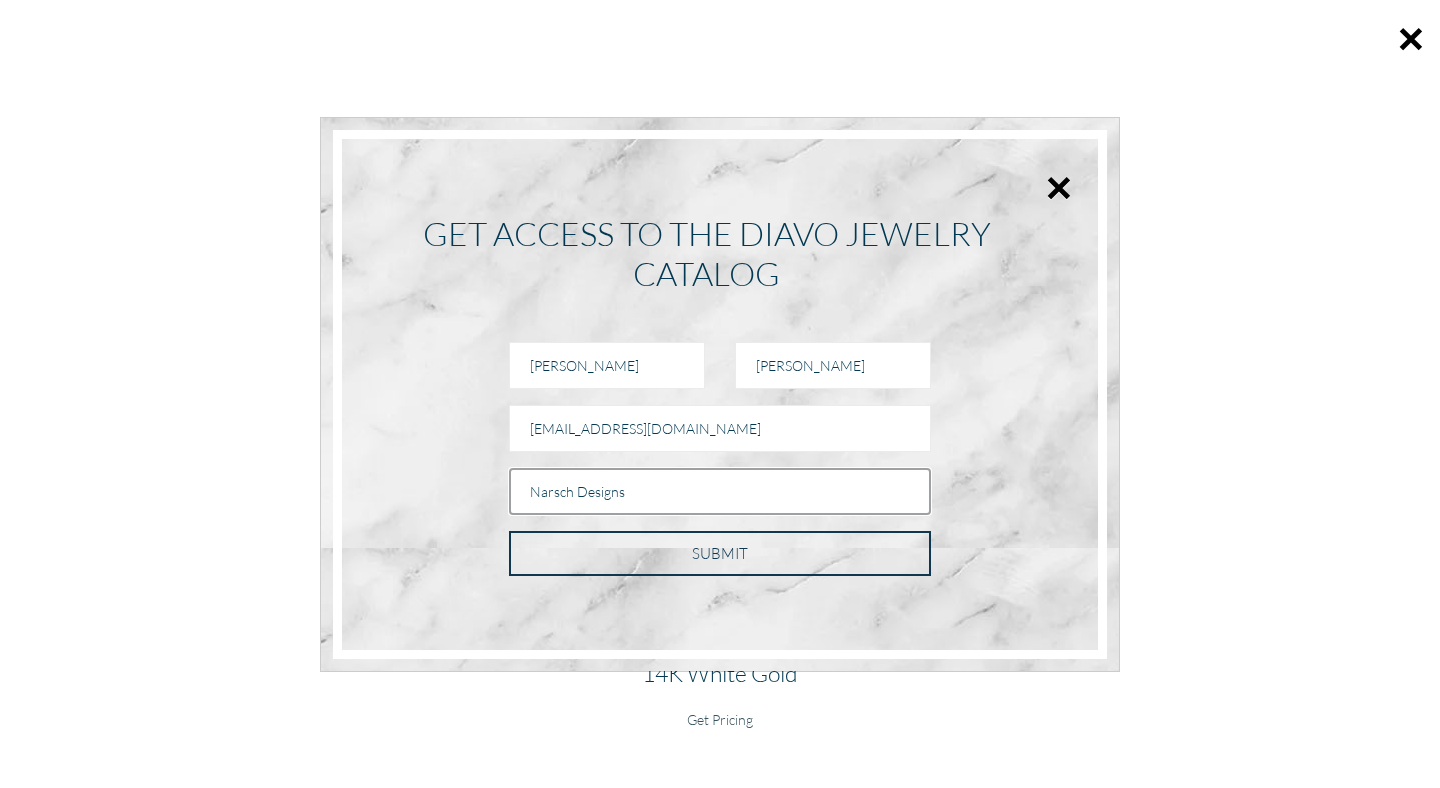 type on "Narsch Designs" 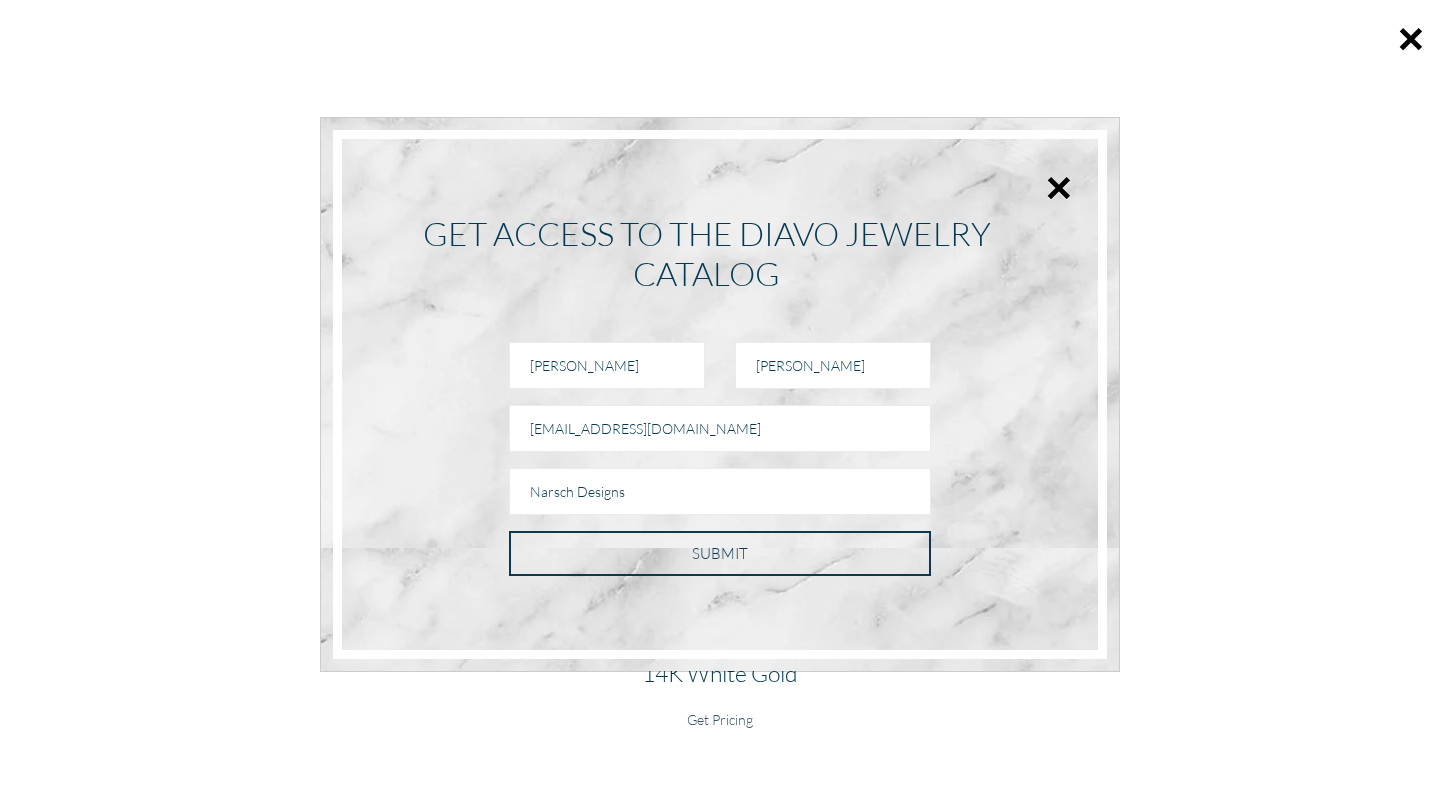 click on "SUBMIT" at bounding box center [720, 553] 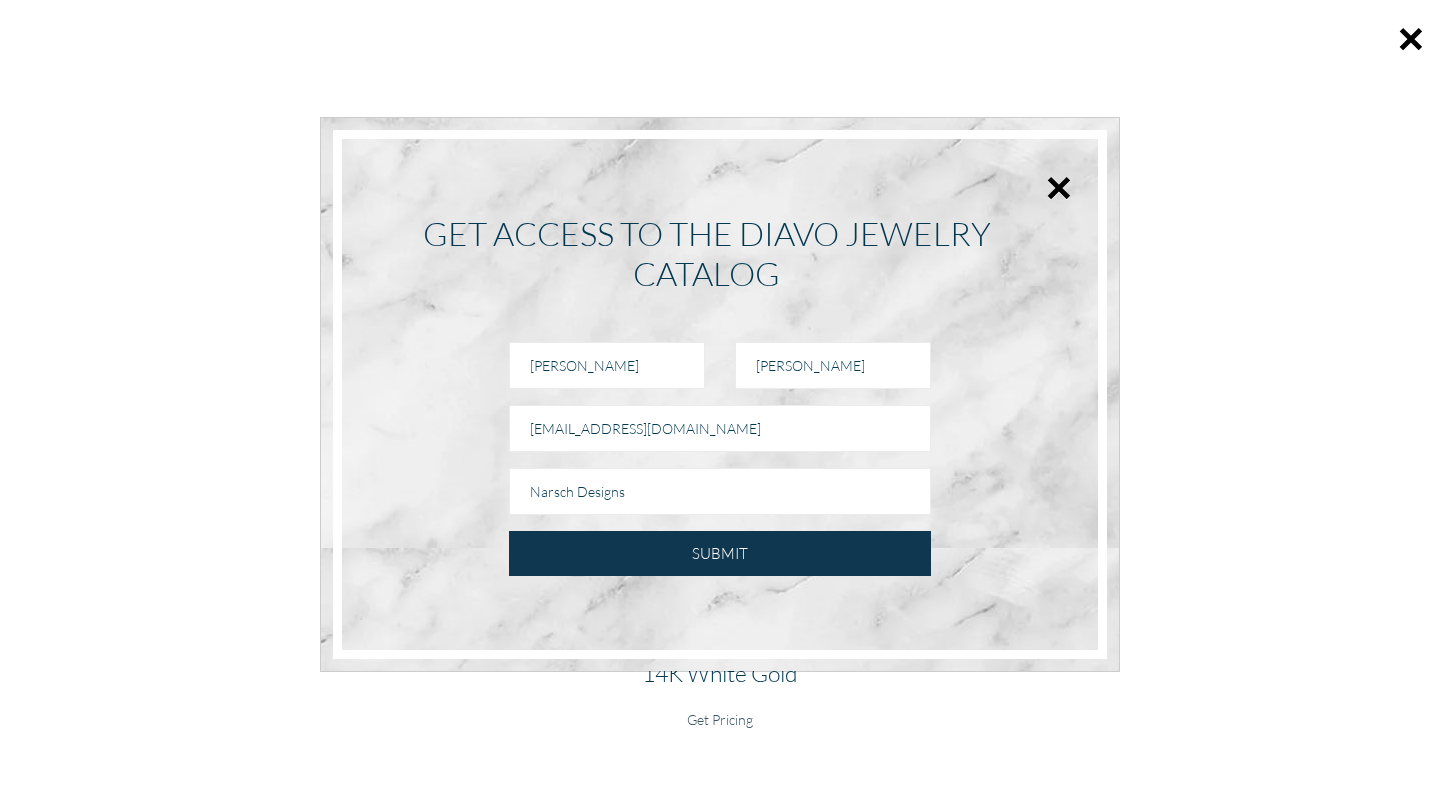 click on "×
GET ACCESS TO THE DIAVO JEWELRY CATALOG
[PERSON_NAME][GEOGRAPHIC_DATA]
Narsch Designs
SUBMIT" at bounding box center (720, 394) 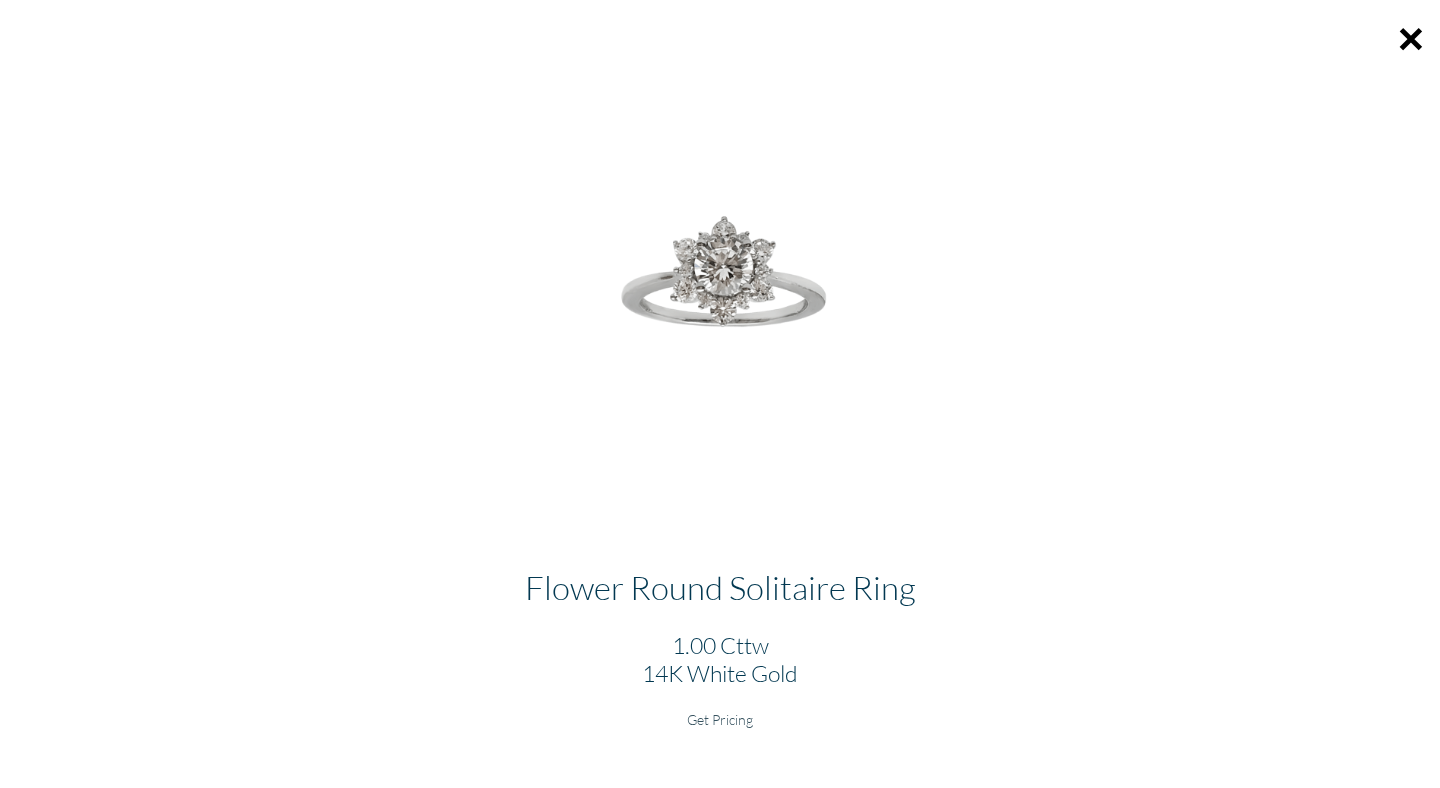 scroll, scrollTop: 1596, scrollLeft: 0, axis: vertical 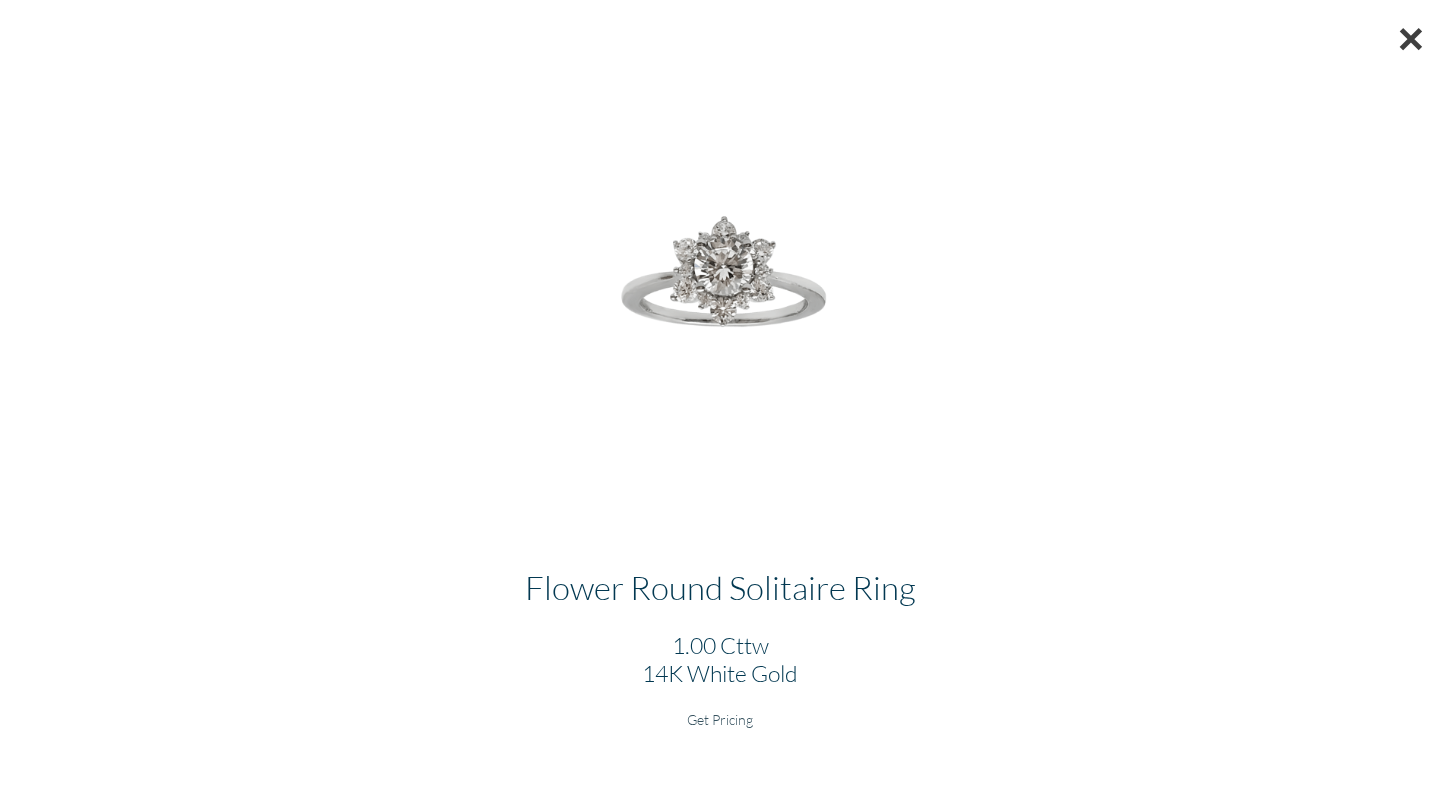 click on "×" at bounding box center [1411, 38] 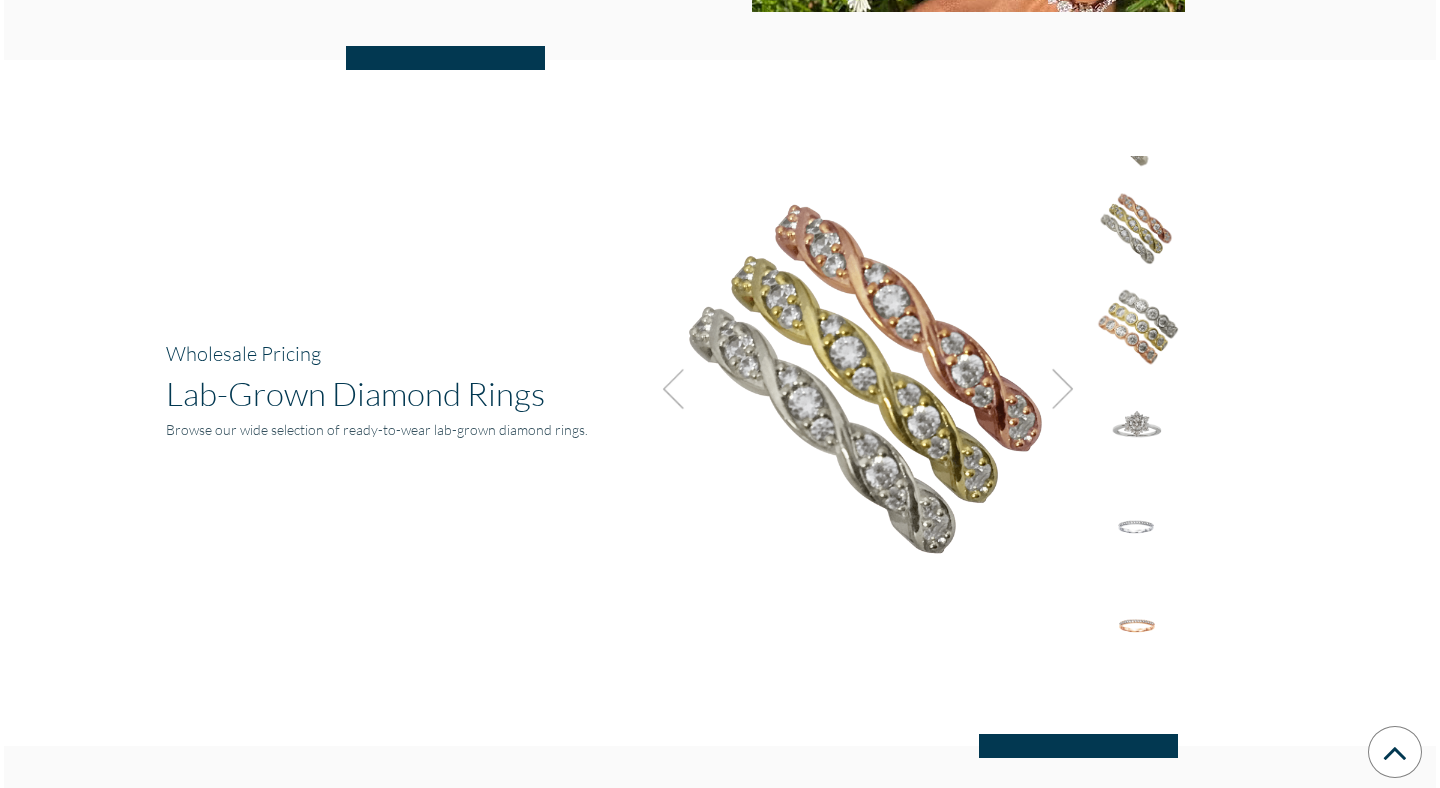 scroll, scrollTop: 1284, scrollLeft: 0, axis: vertical 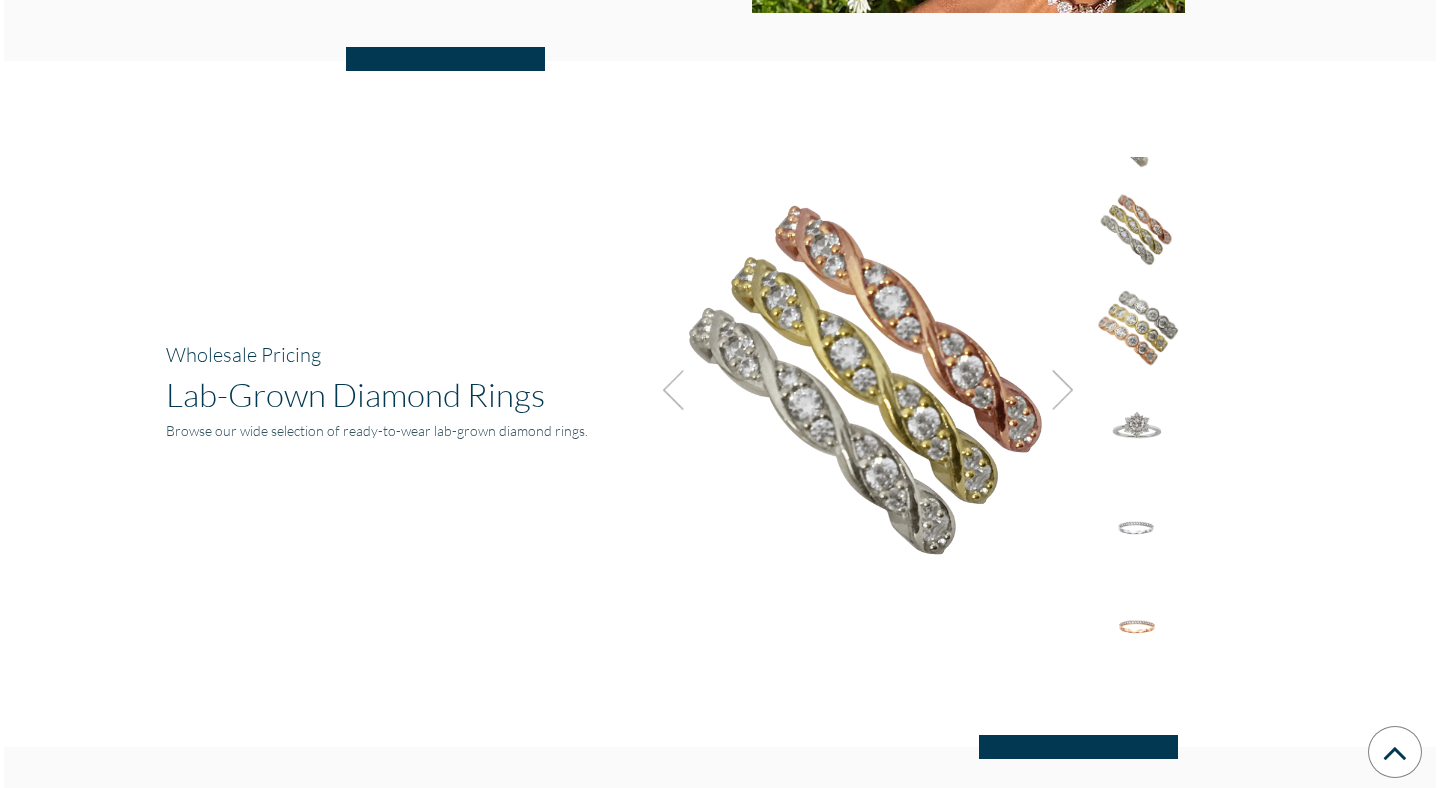 click at bounding box center (-9035, 382) 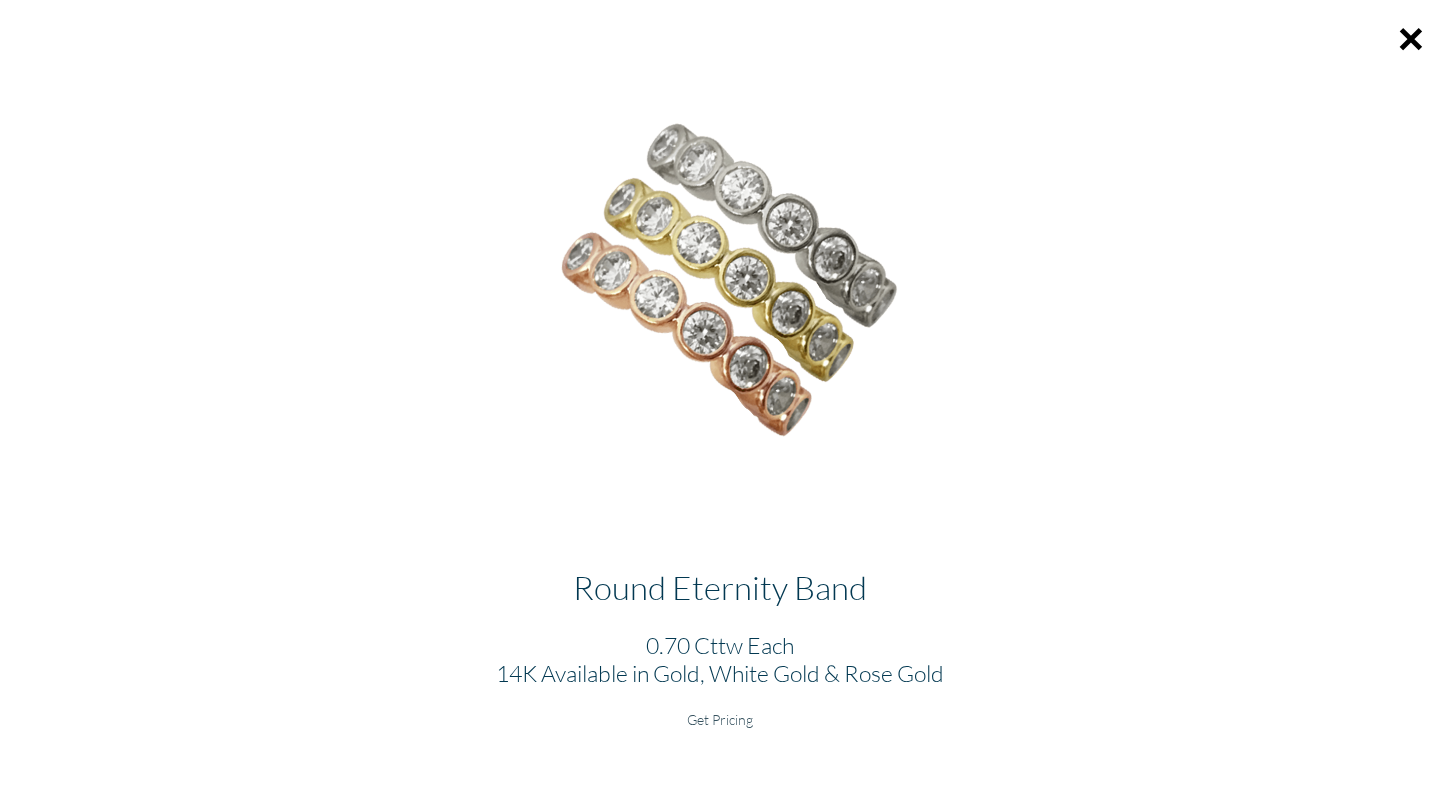 click on "Get Pricing" at bounding box center (720, 719) 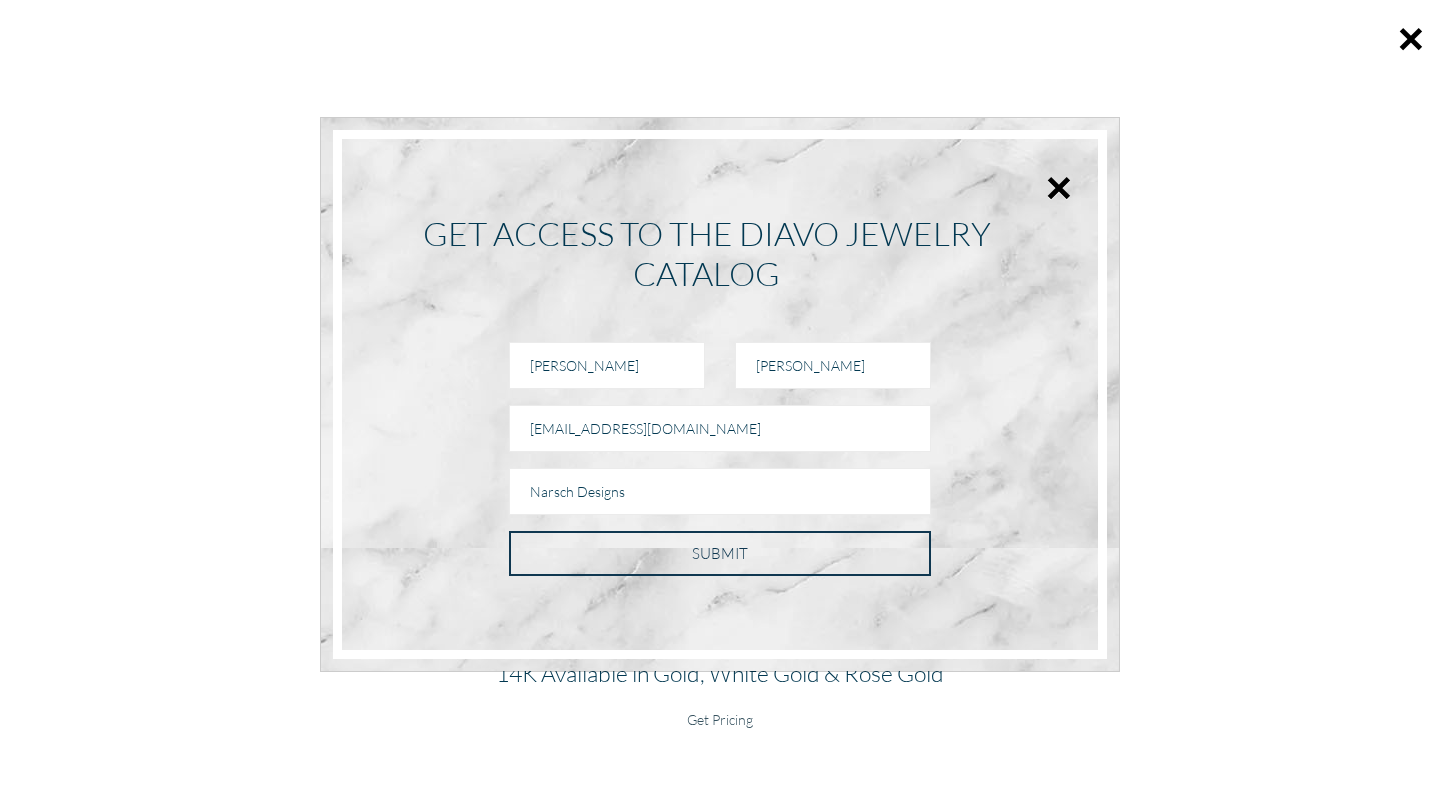 click on "SUBMIT" at bounding box center (720, 553) 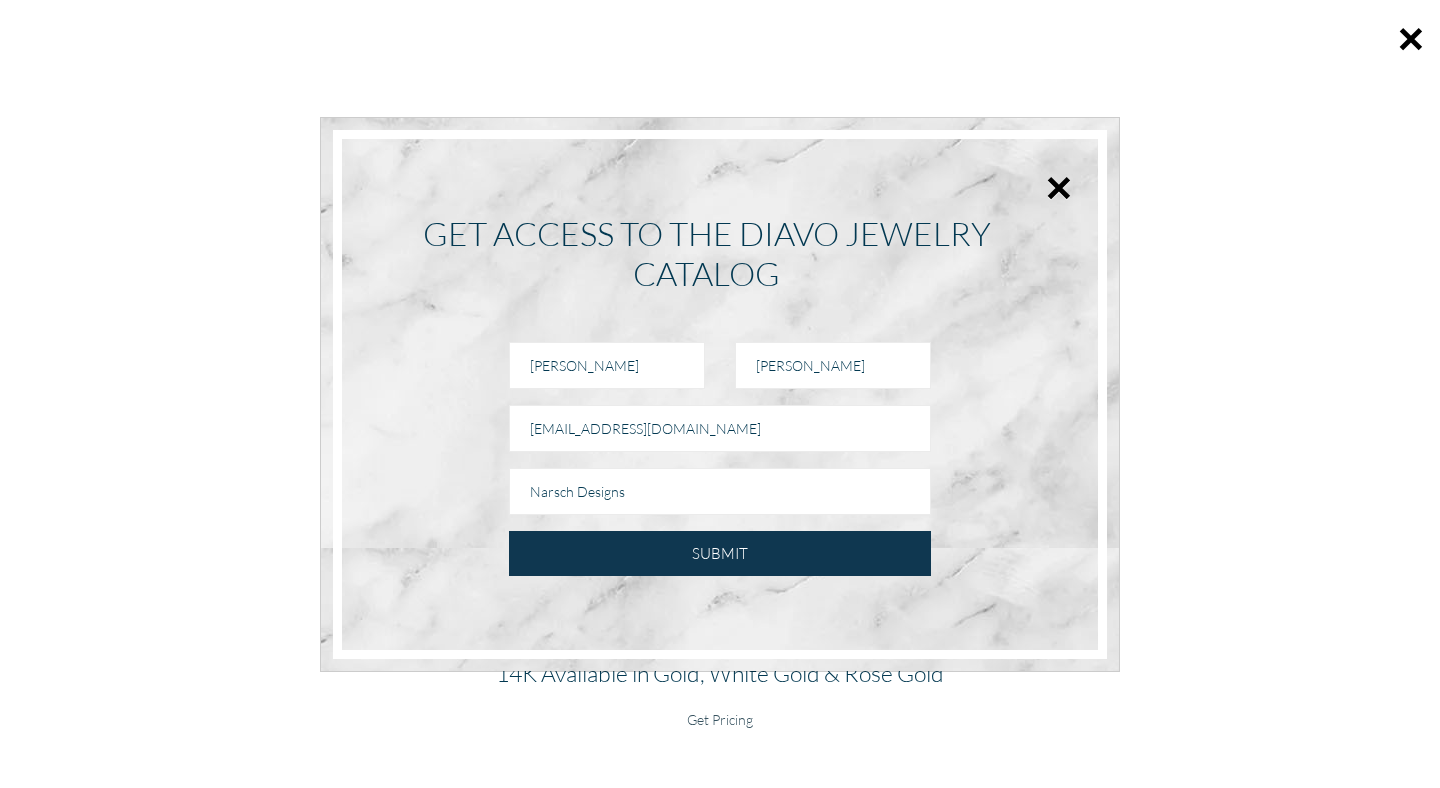 click on "×
GET ACCESS TO THE DIAVO JEWELRY CATALOG
[PERSON_NAME][GEOGRAPHIC_DATA]
Narsch Designs
SUBMIT" at bounding box center (720, 394) 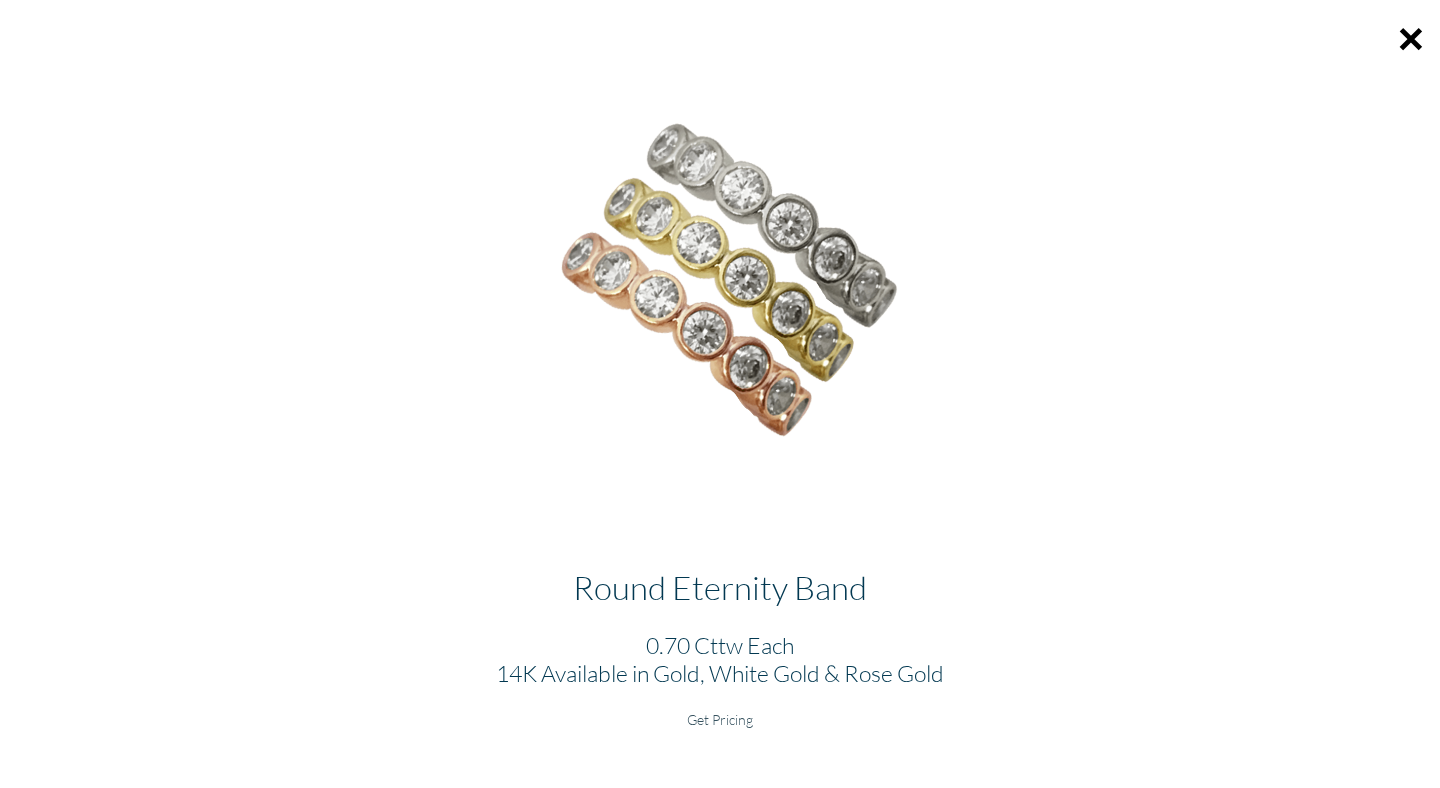 click at bounding box center [720, 314] 